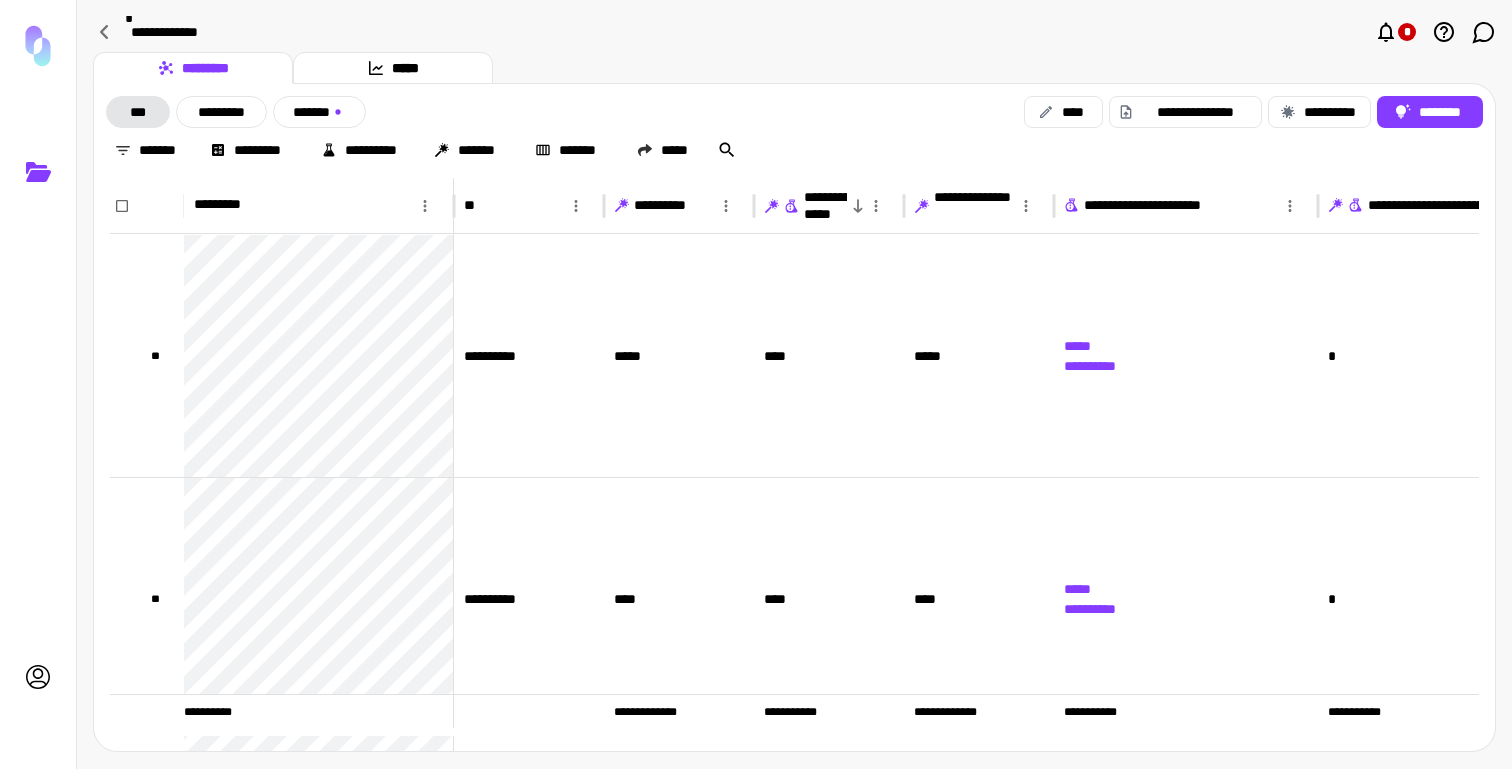 scroll, scrollTop: 0, scrollLeft: 0, axis: both 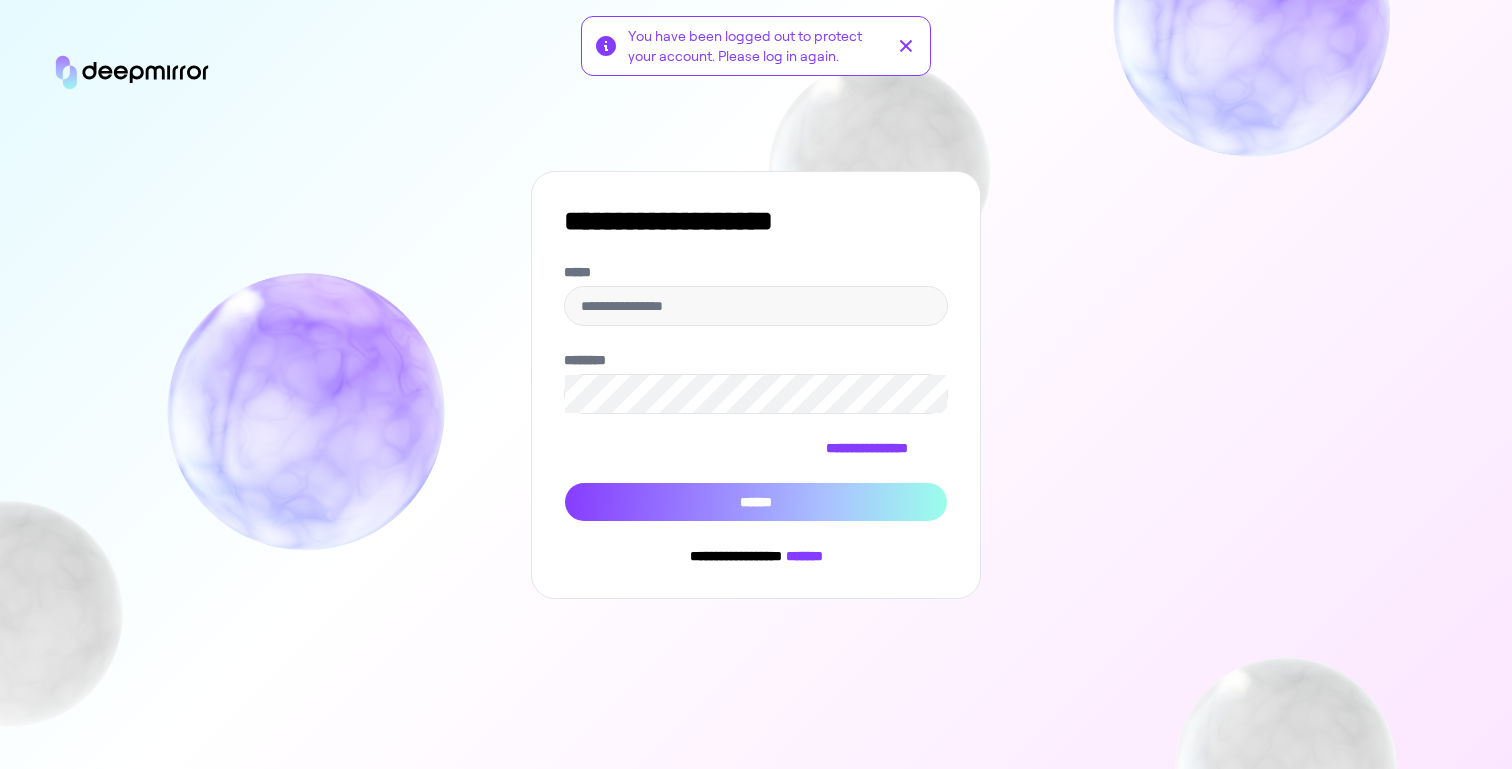 type on "**********" 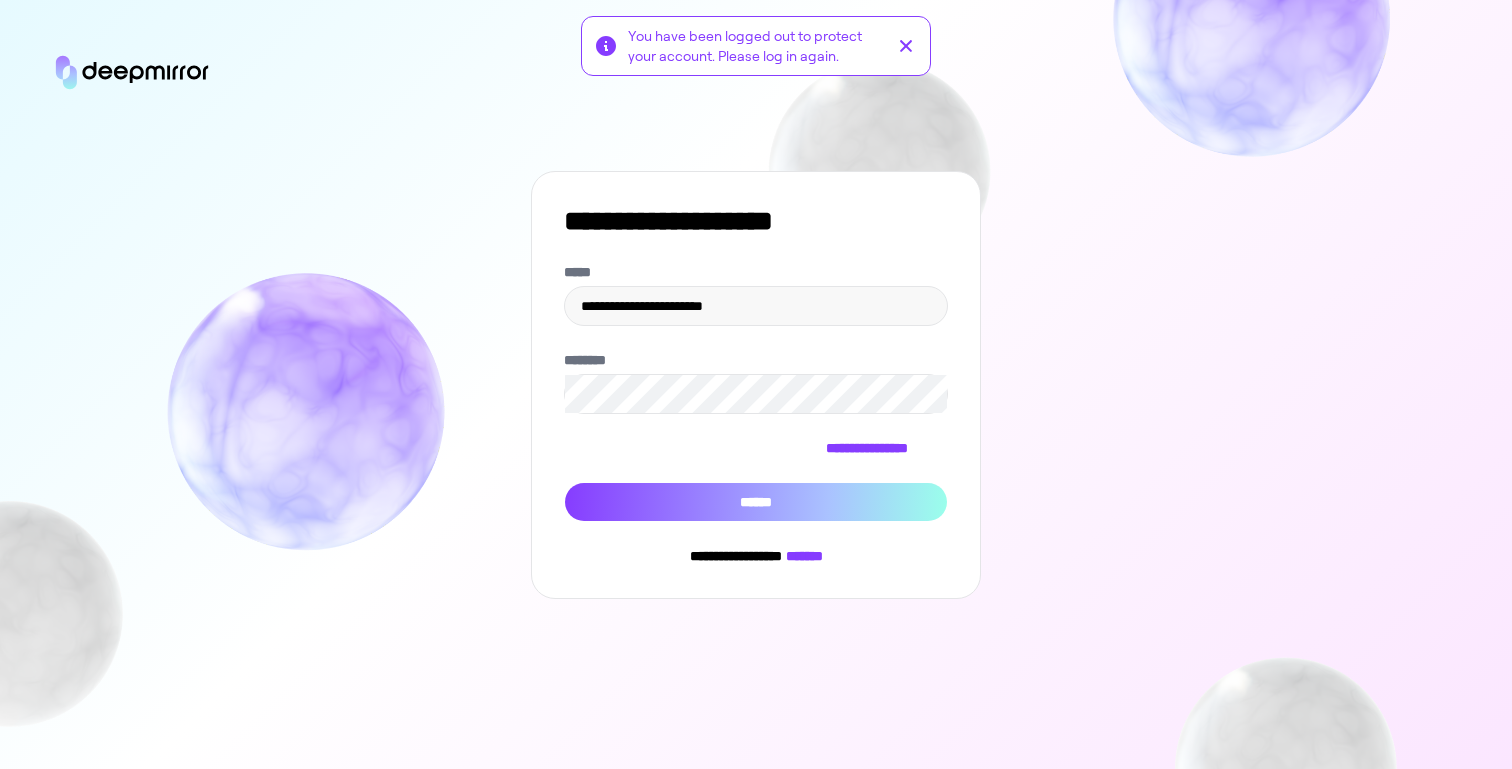 click on "******" at bounding box center [756, 502] 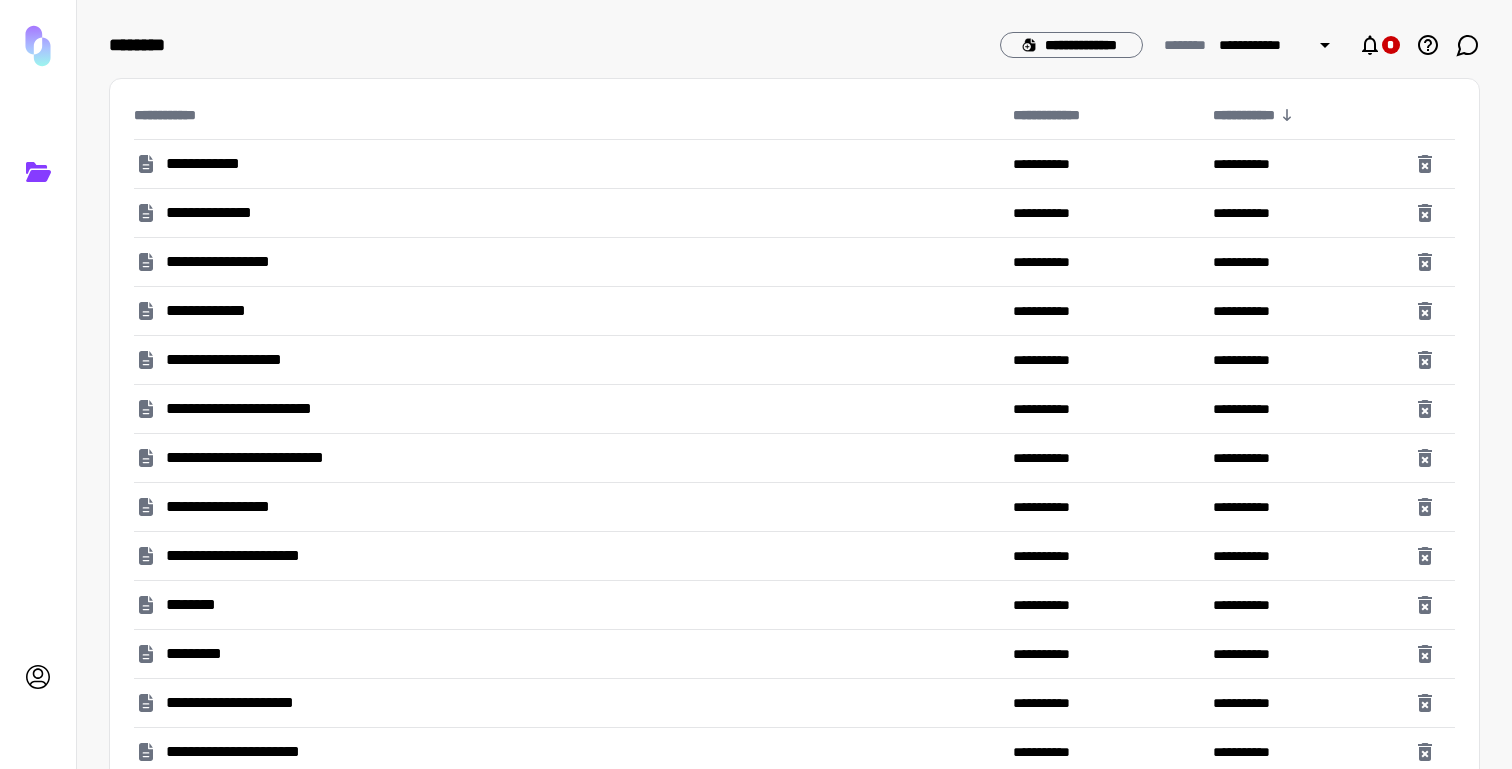 click on "**********" at bounding box center [219, 311] 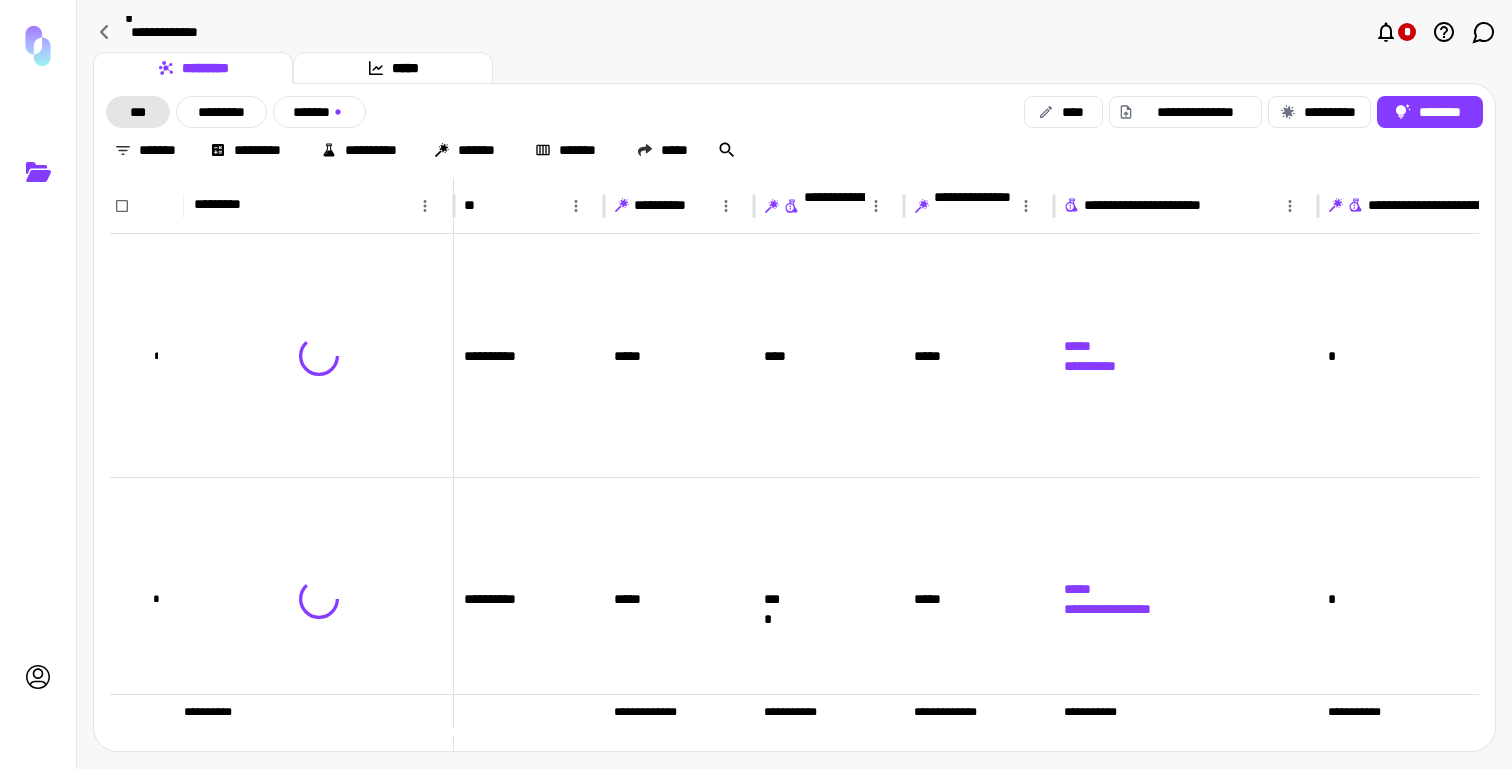 click on "*******" at bounding box center (319, 112) 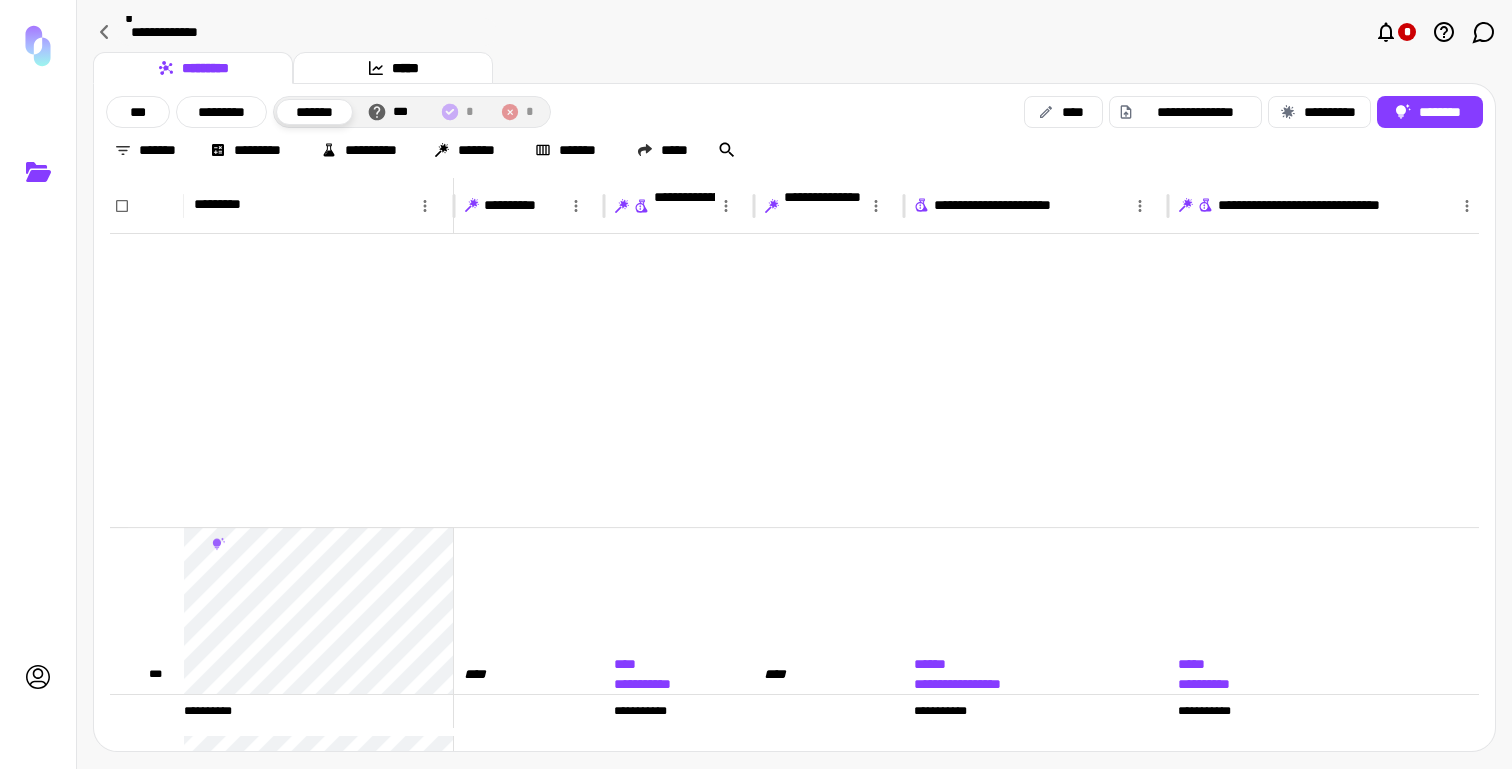 scroll, scrollTop: 382, scrollLeft: 0, axis: vertical 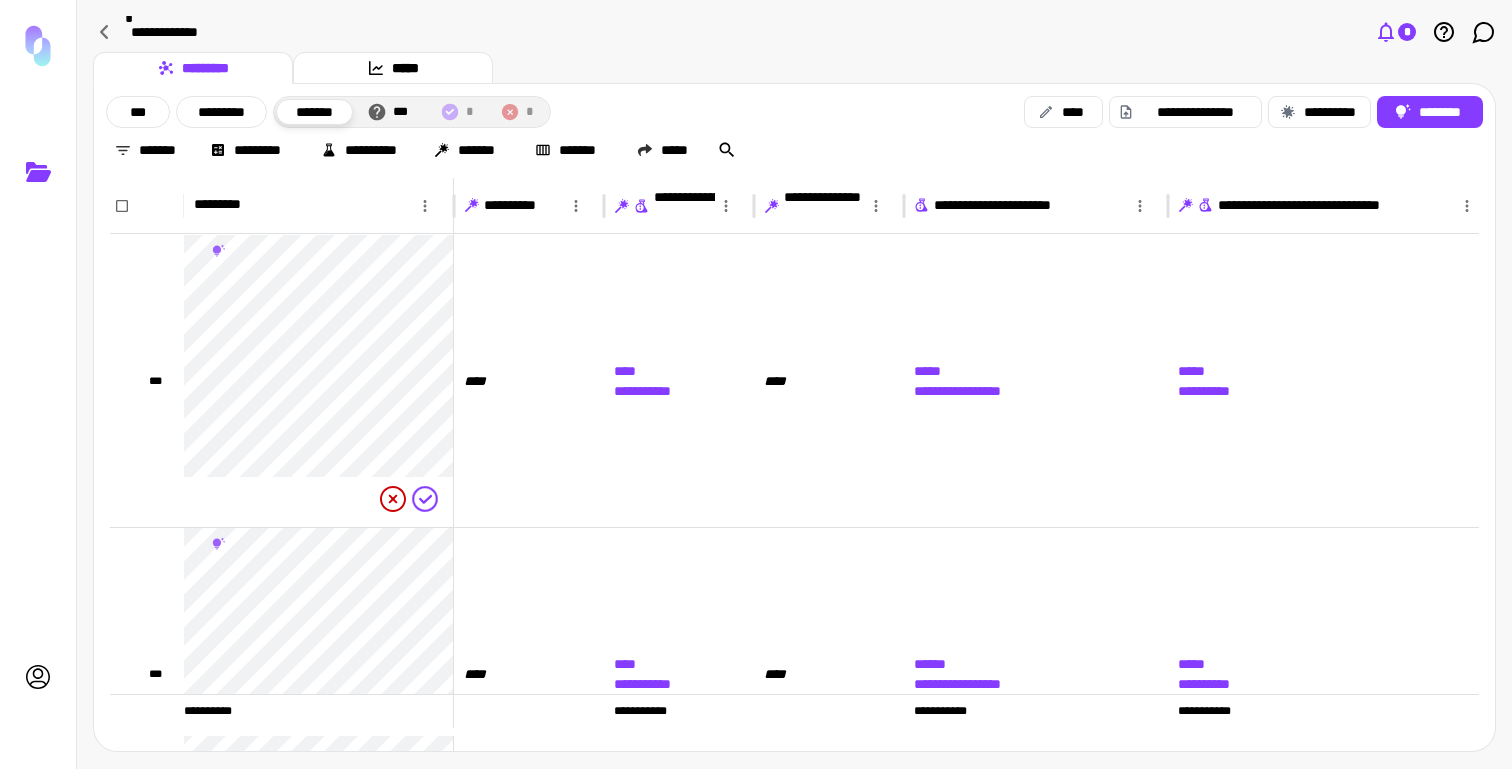 click 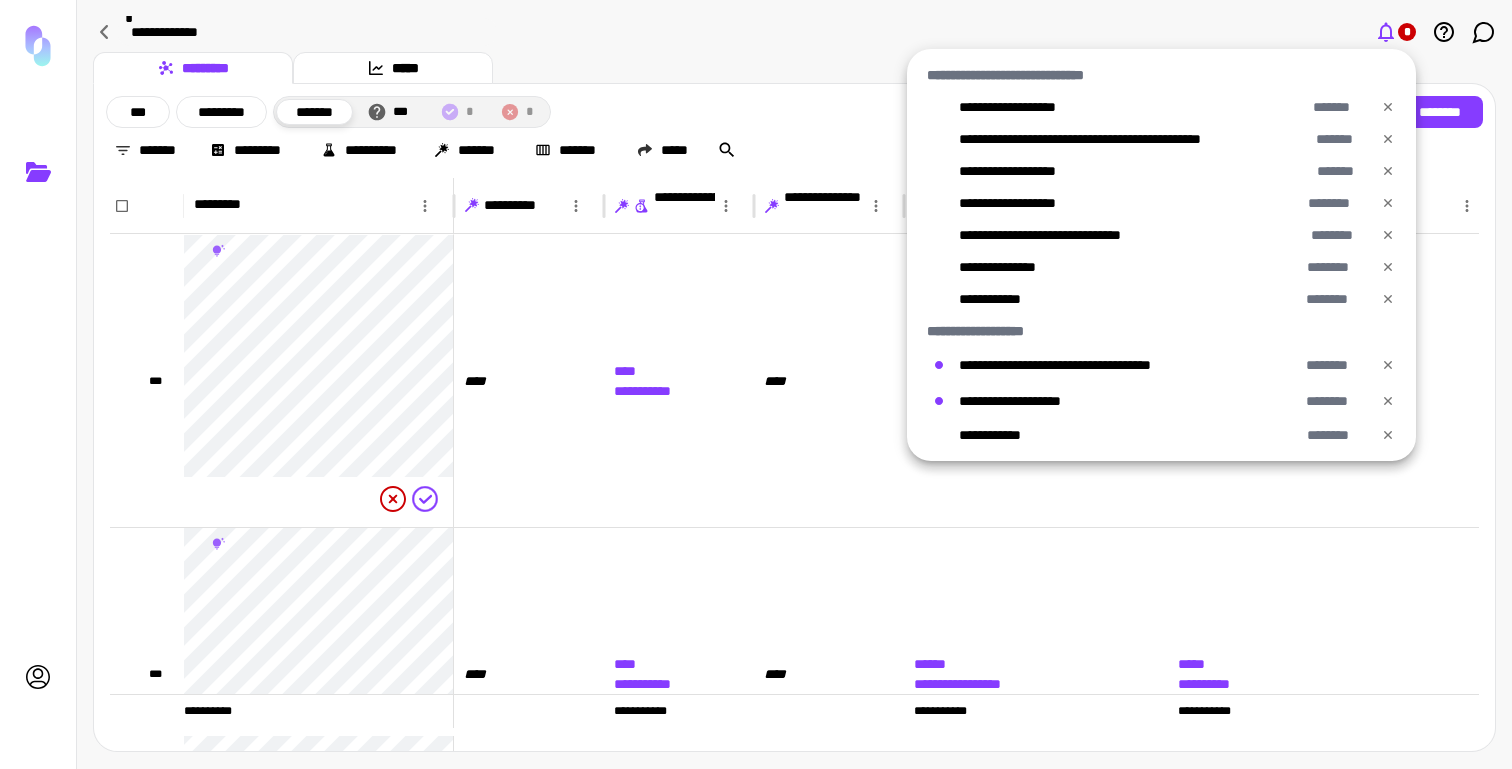 click at bounding box center (756, 384) 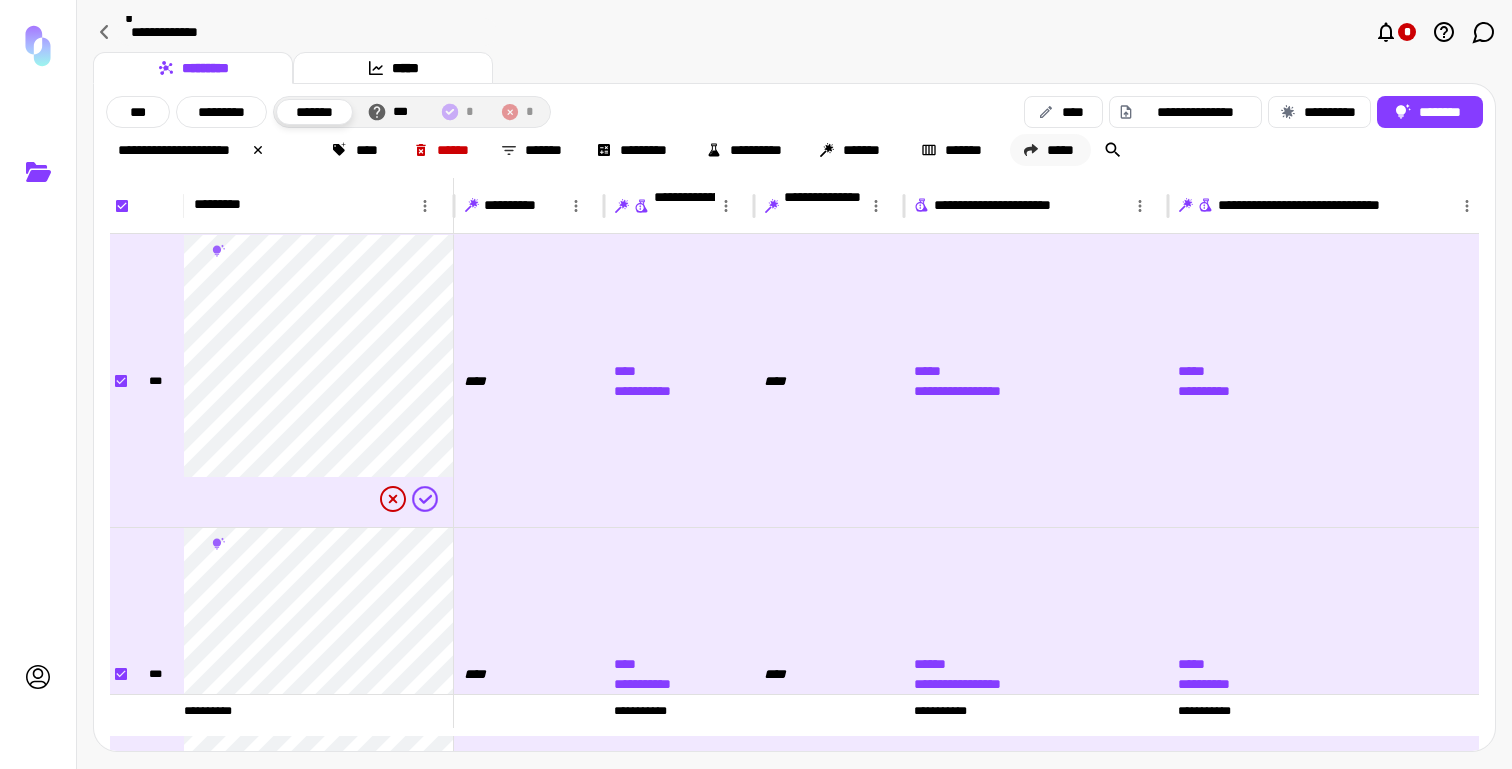 click on "*****" at bounding box center [1050, 150] 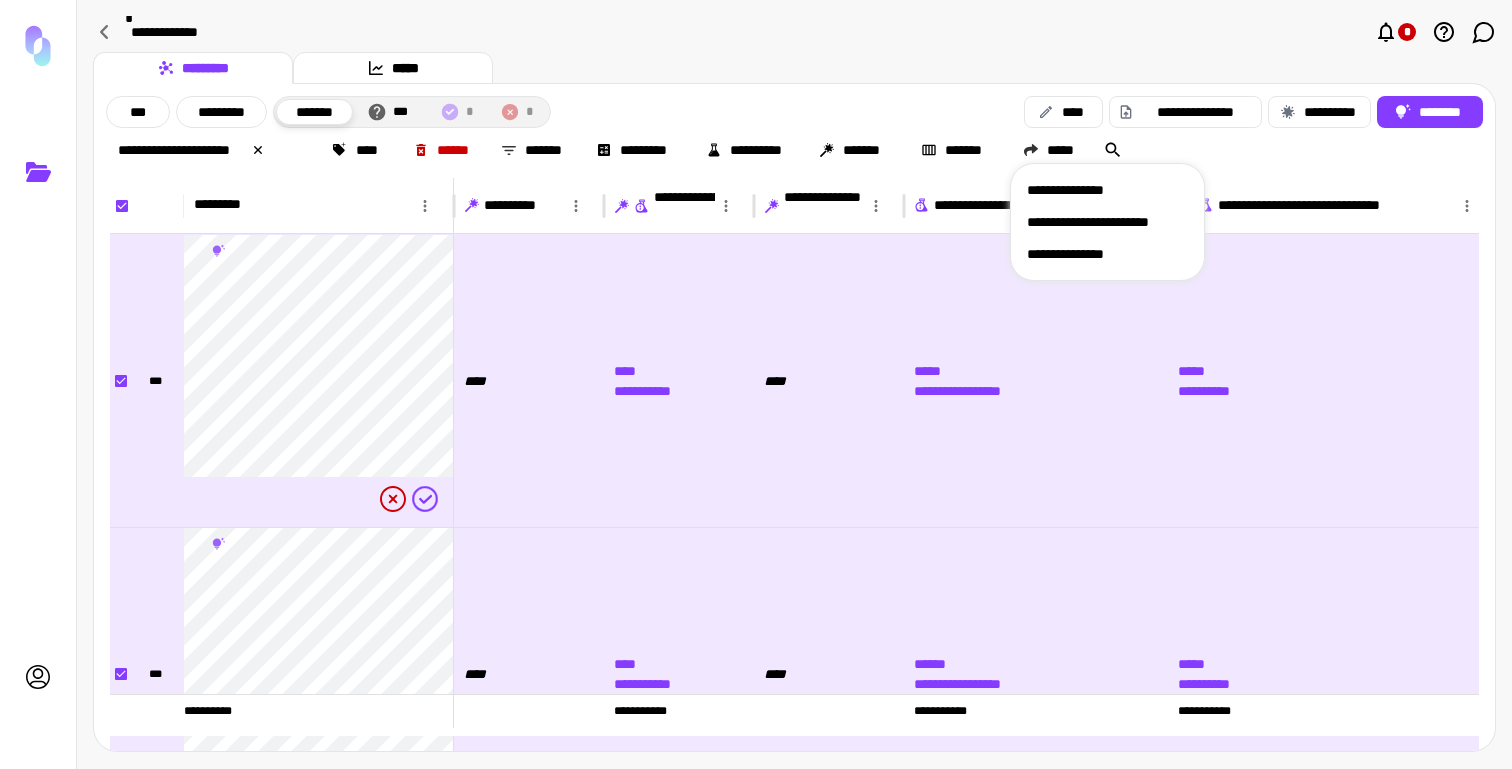 click on "**********" at bounding box center [1107, 190] 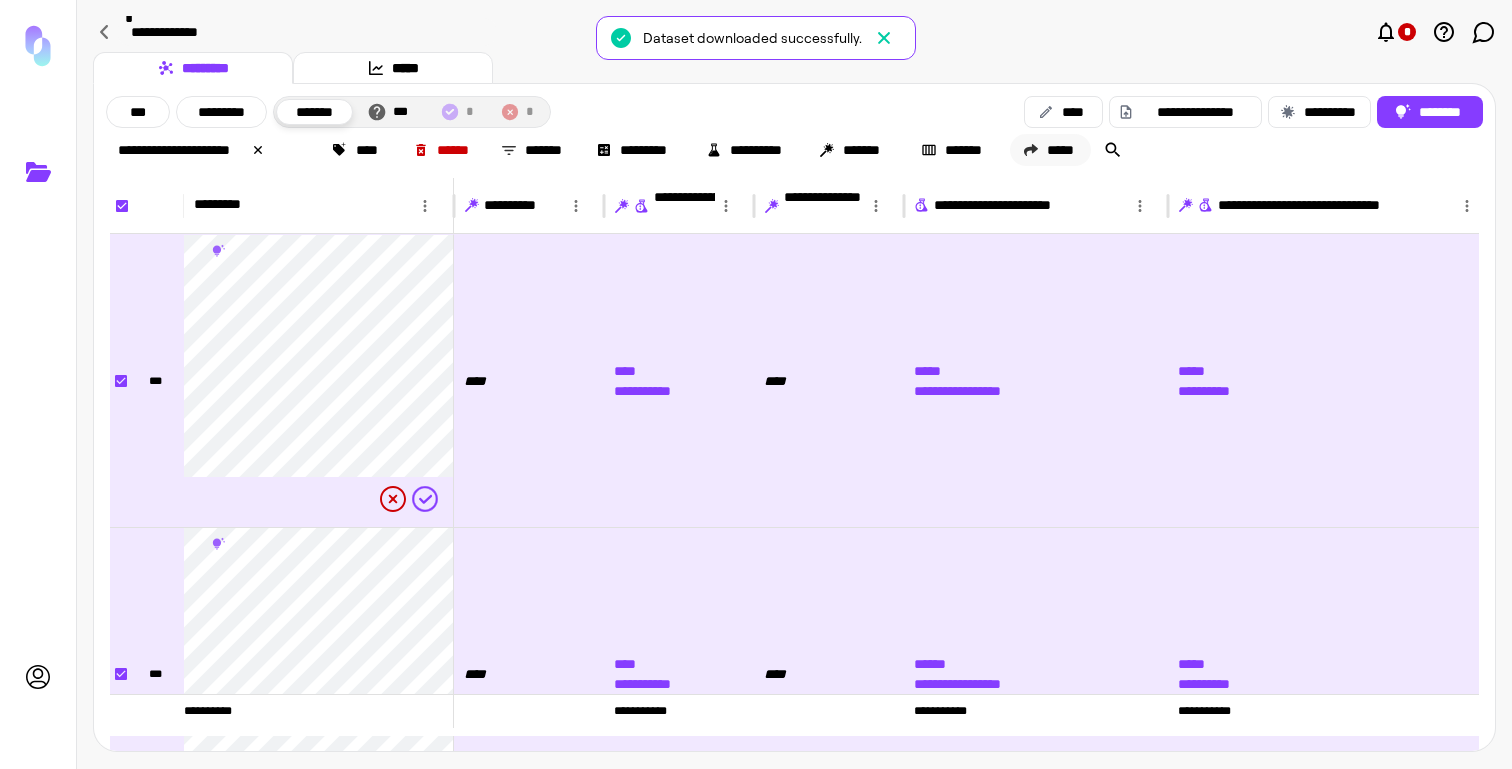 click on "*****" at bounding box center (1050, 150) 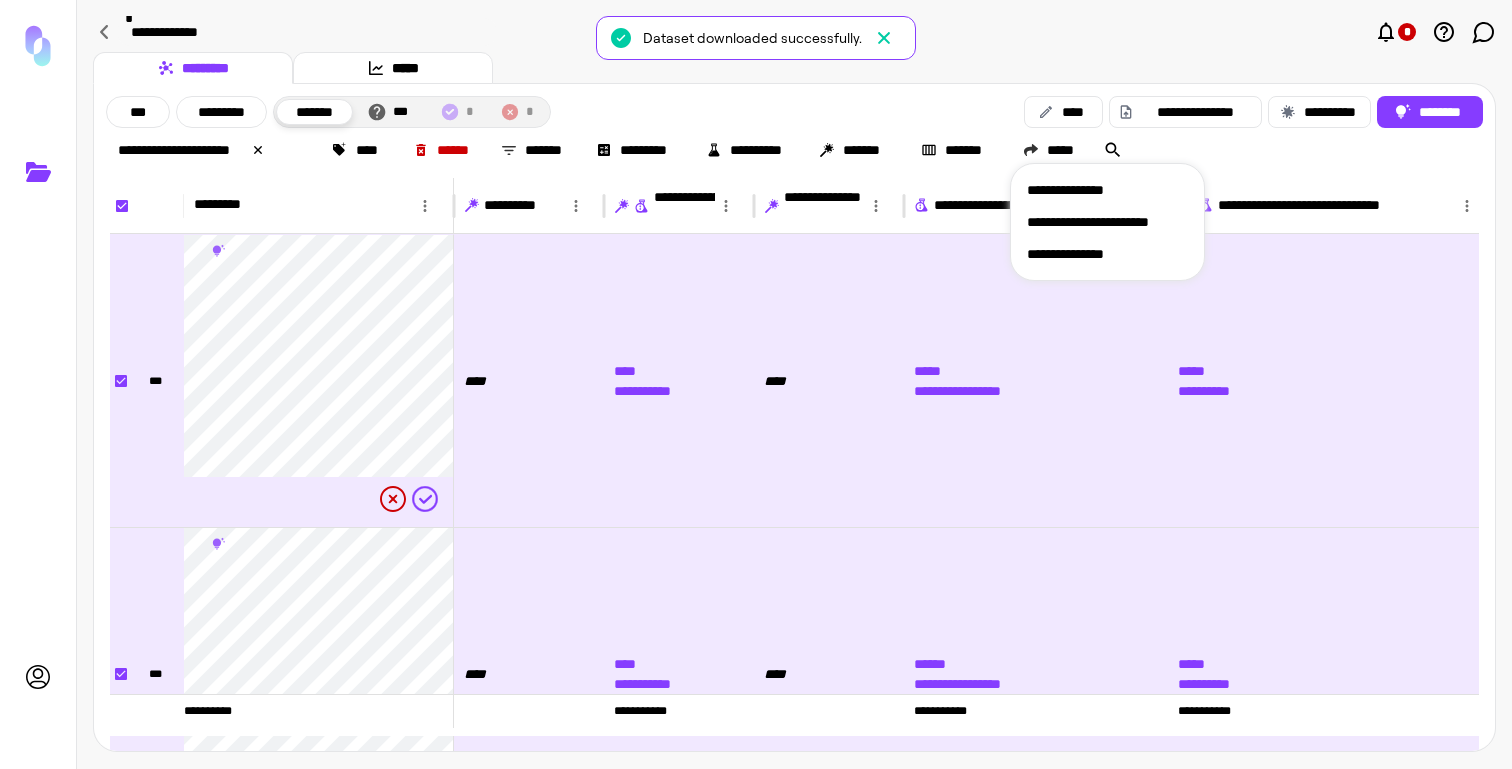 click on "**********" at bounding box center [1107, 254] 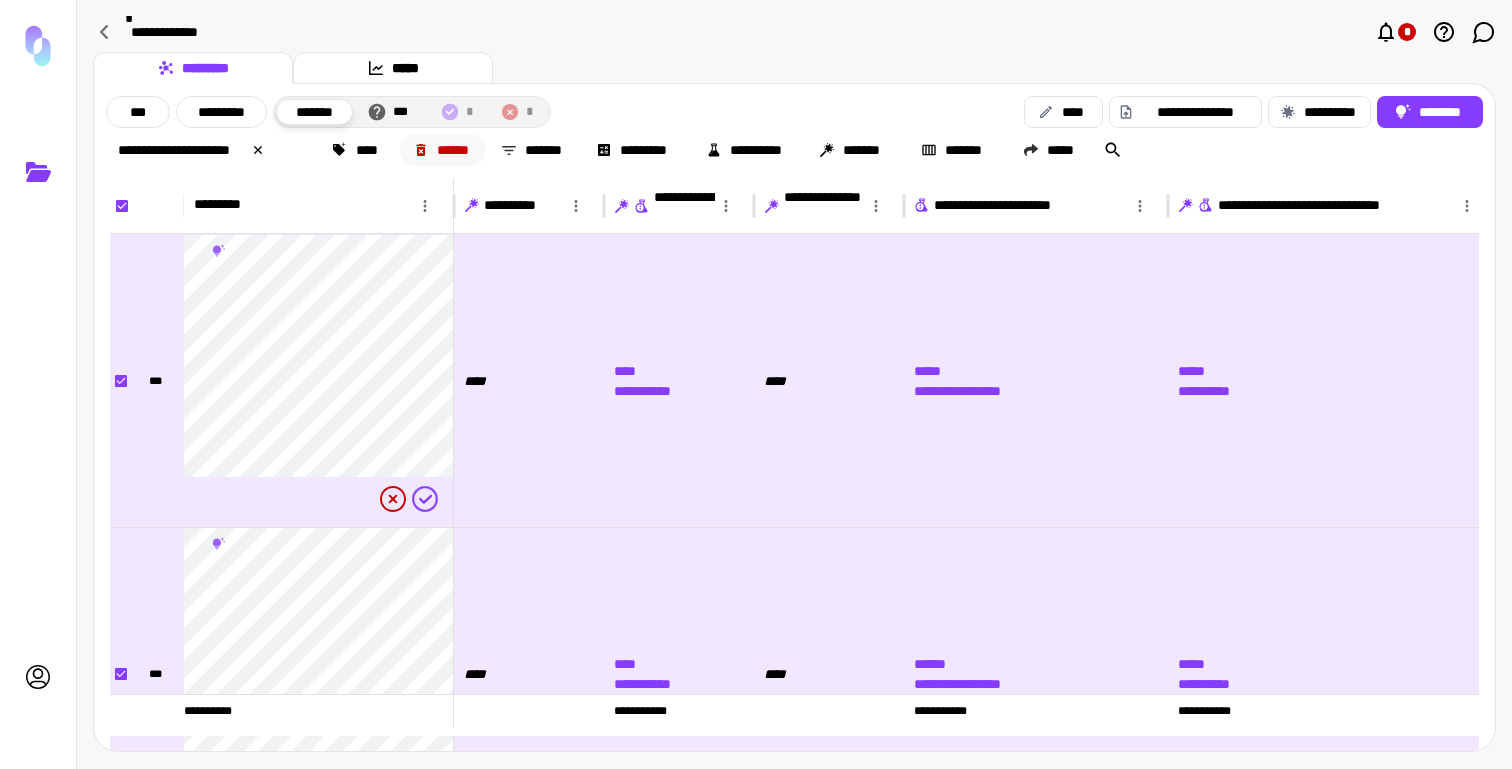 click on "******" at bounding box center (443, 150) 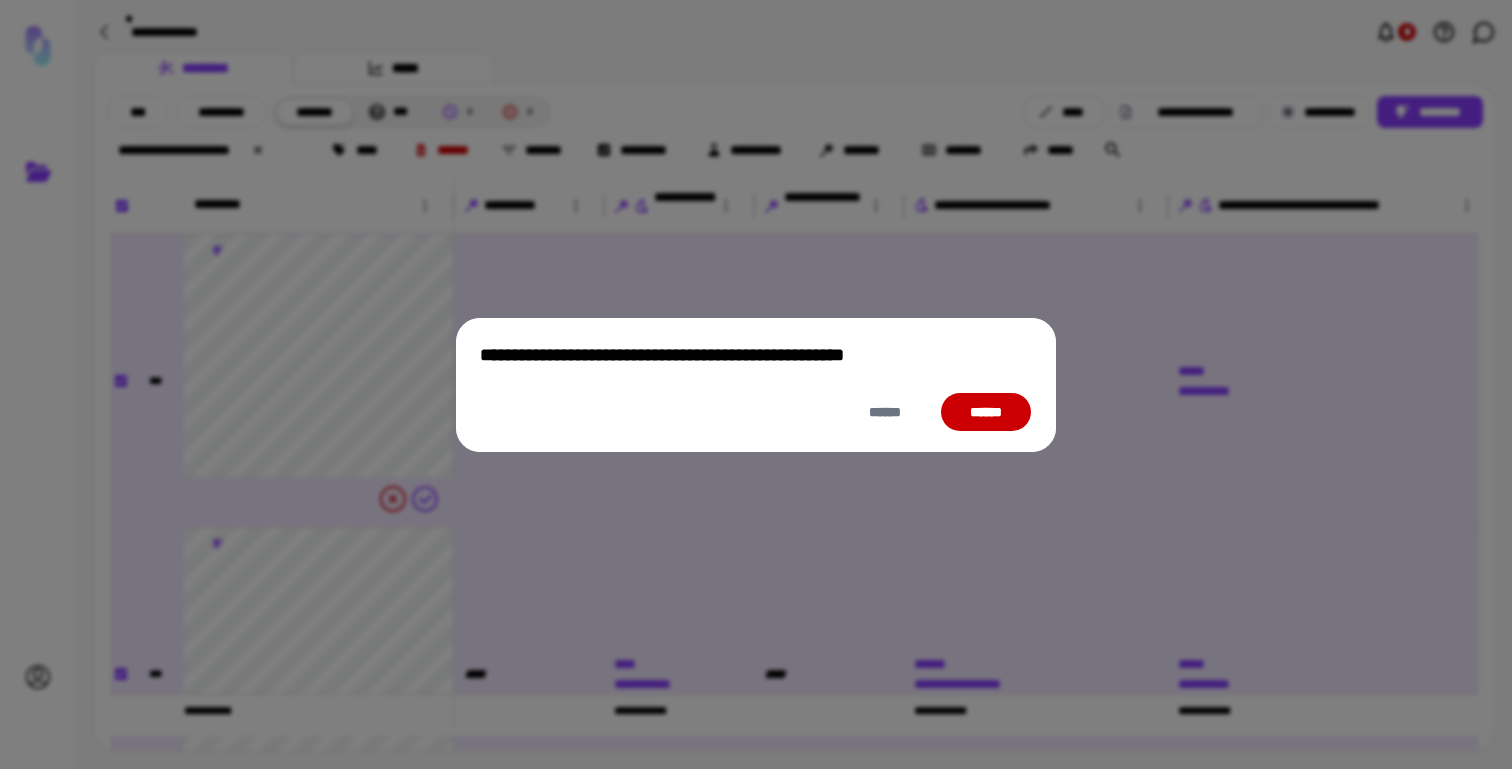 click on "******" at bounding box center (986, 412) 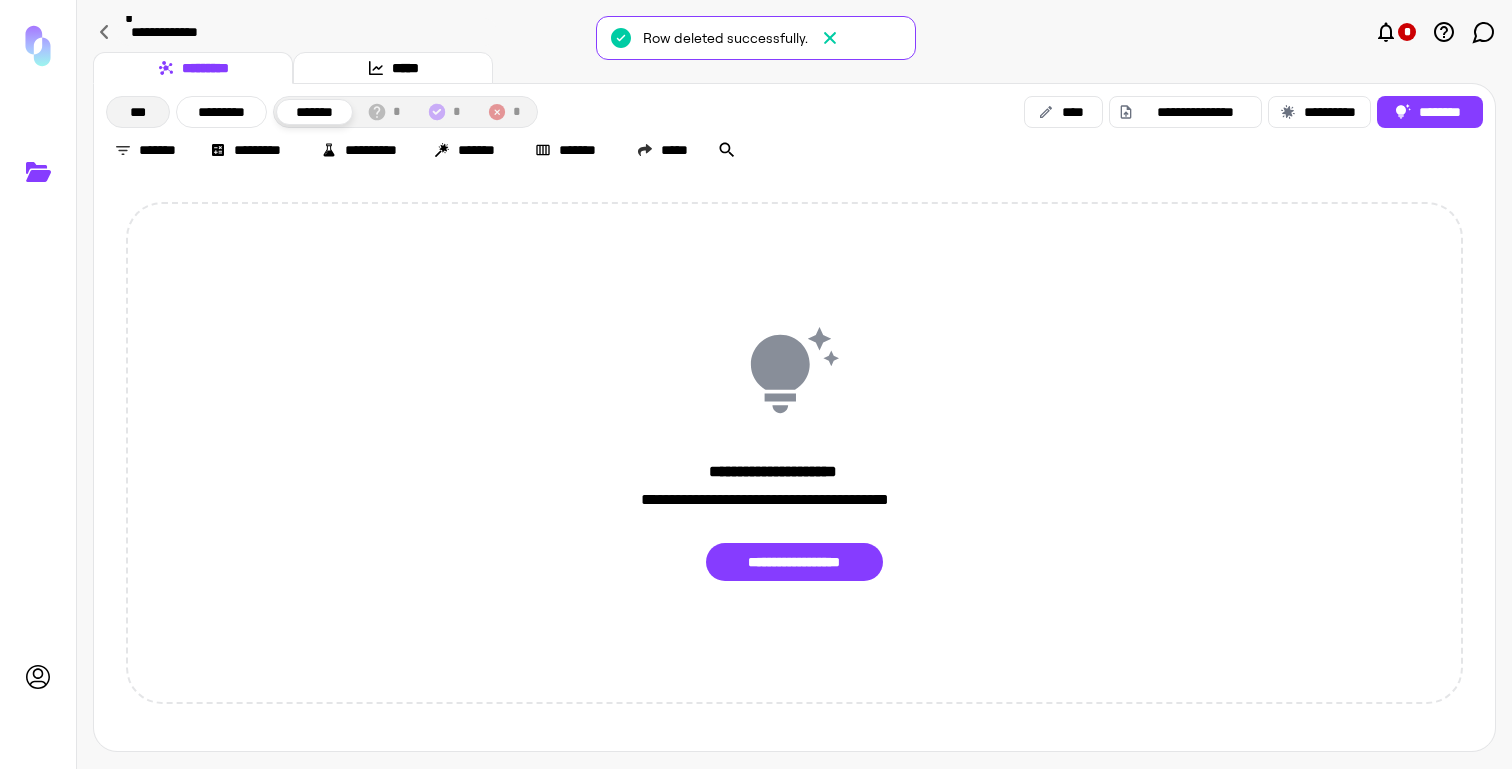 click on "***" at bounding box center (138, 112) 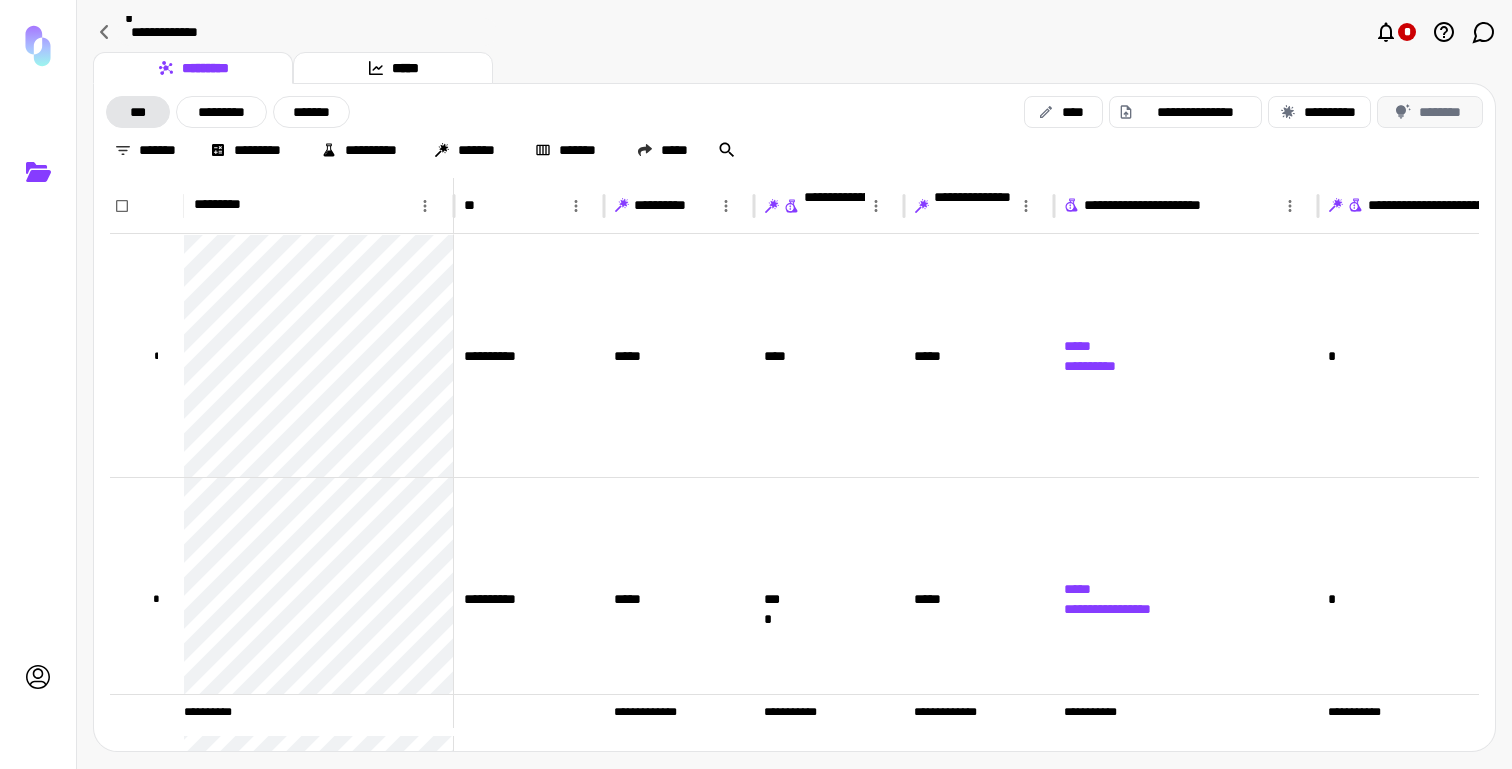 click on "********" at bounding box center [1430, 112] 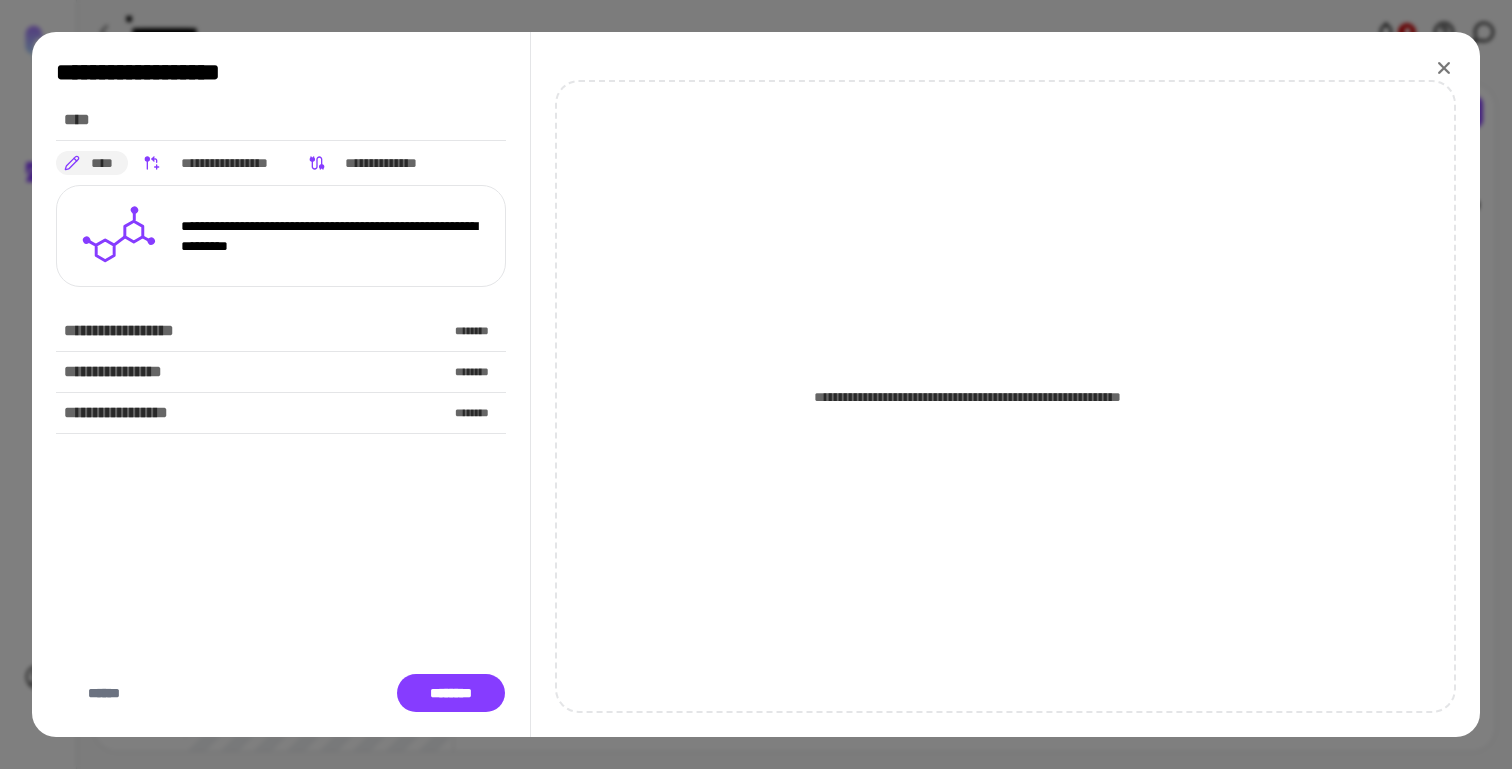 click on "**********" at bounding box center (281, 163) 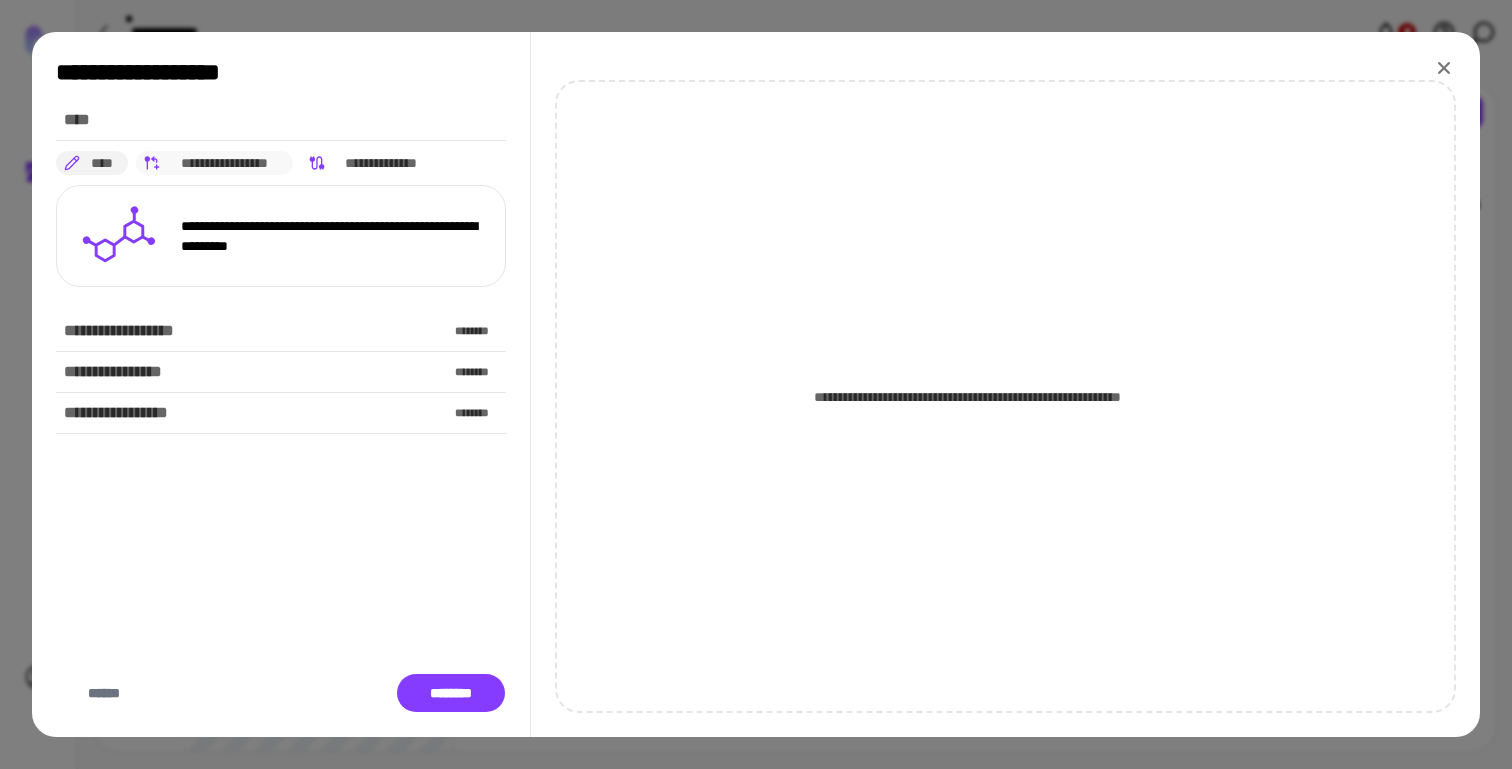 click on "**********" at bounding box center [225, 163] 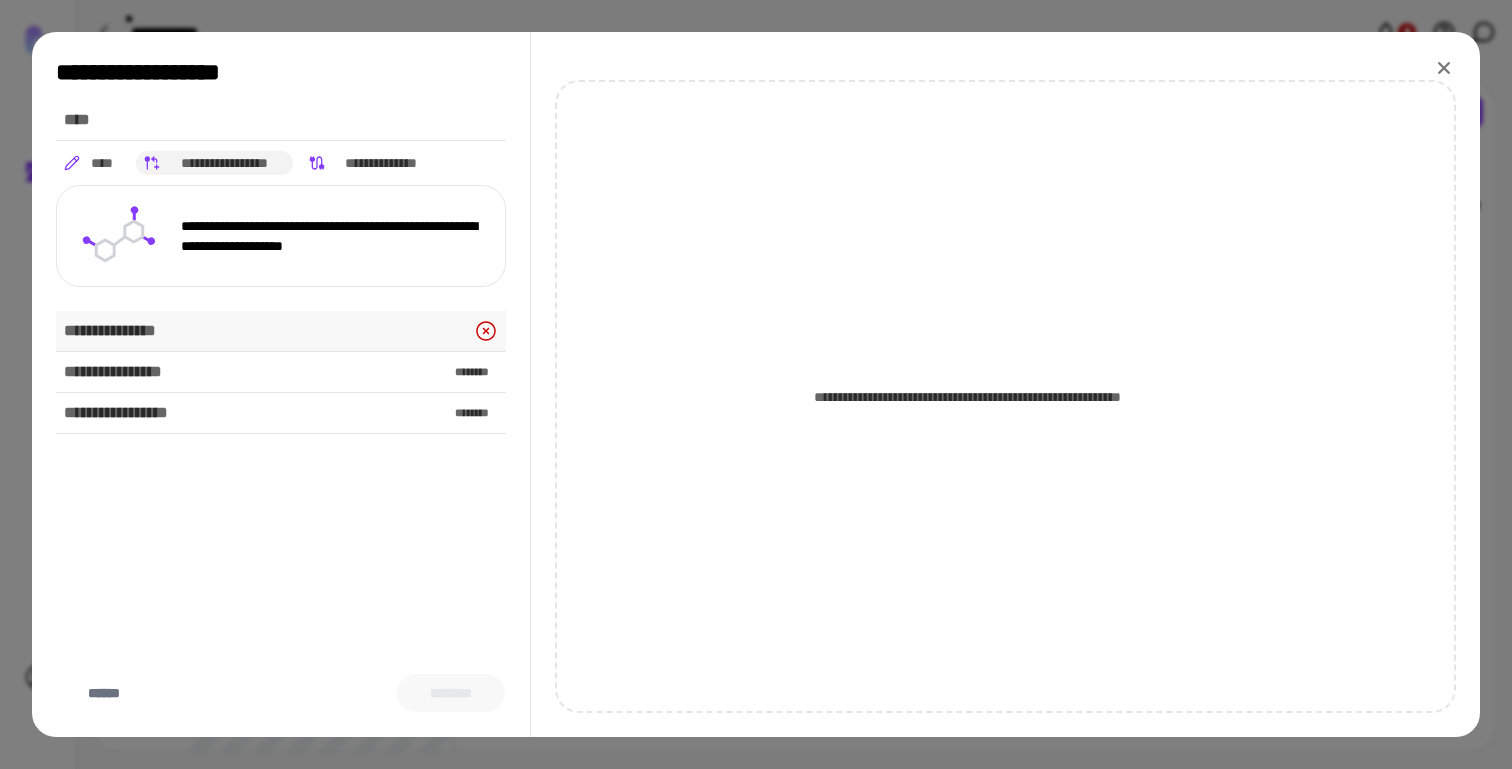 click on "**********" at bounding box center (281, 331) 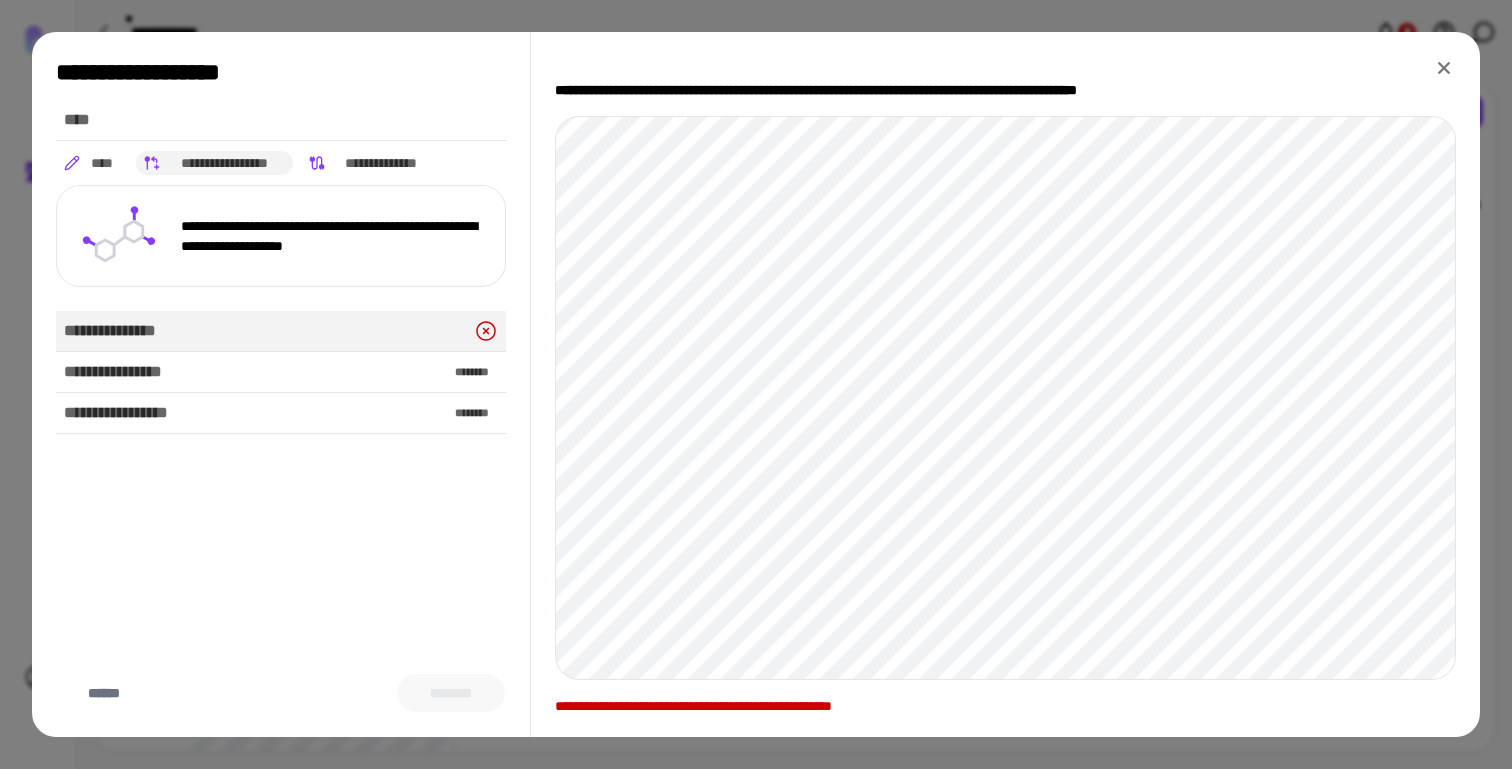 click 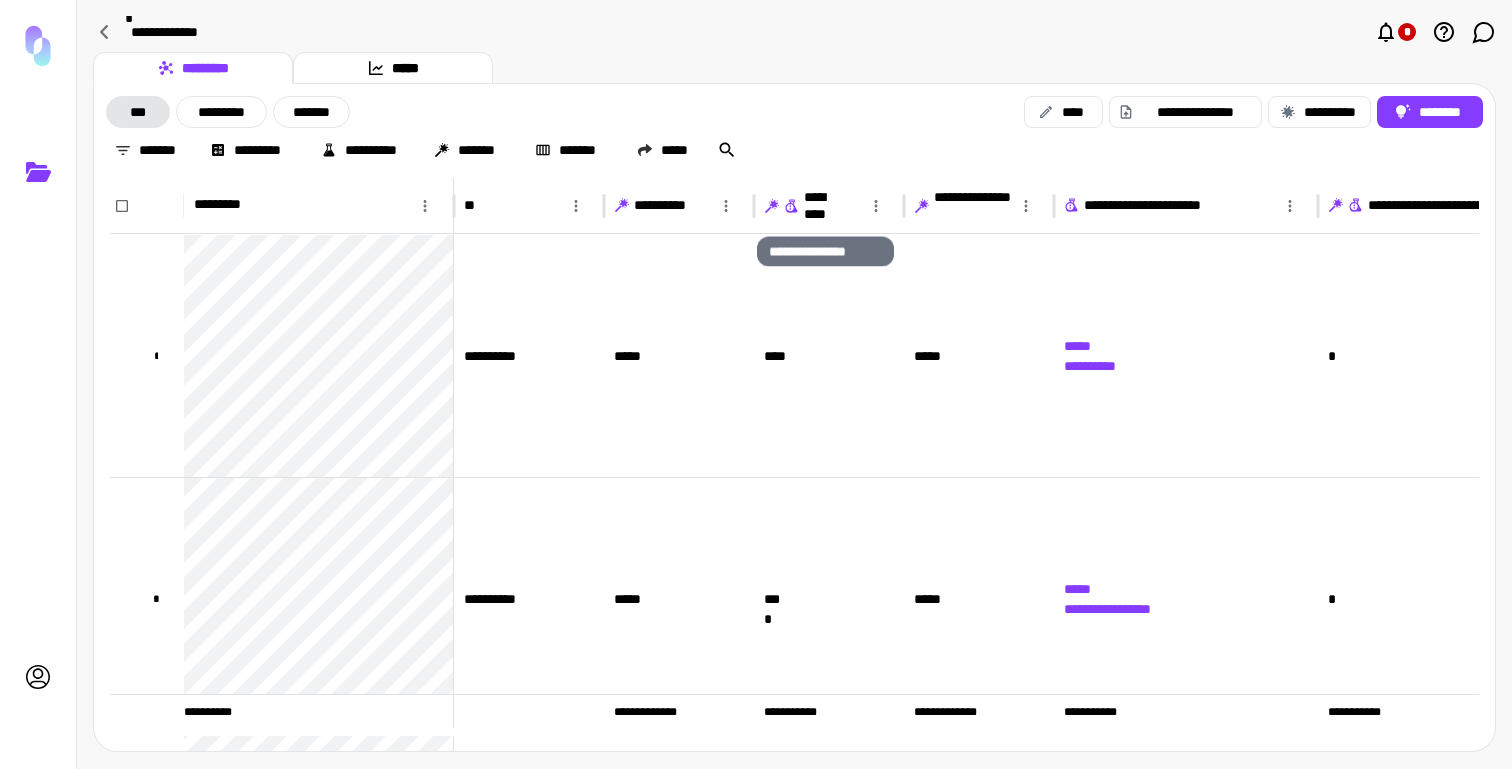 click on "**********" at bounding box center (825, 206) 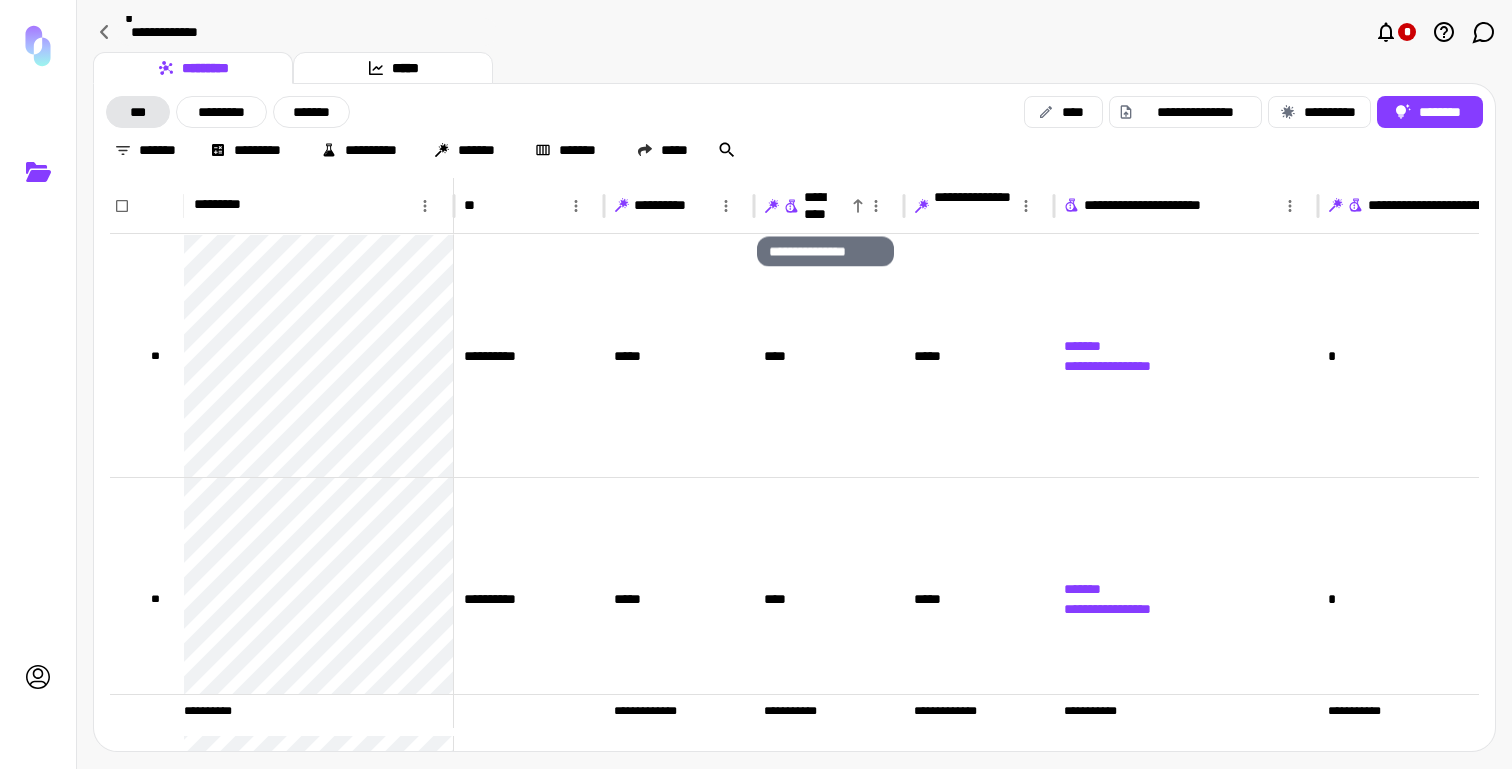 click on "**********" at bounding box center [825, 206] 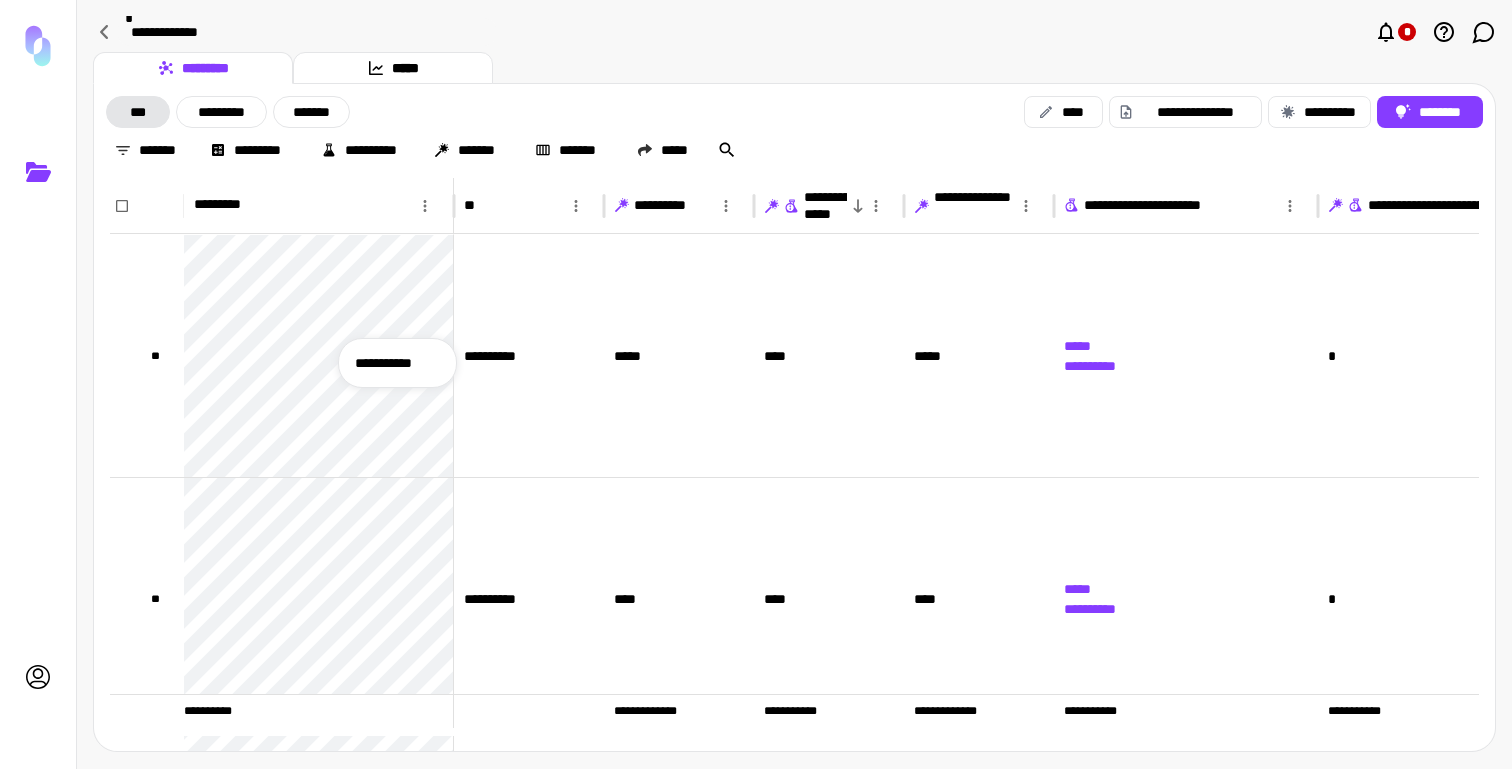 click at bounding box center (756, 384) 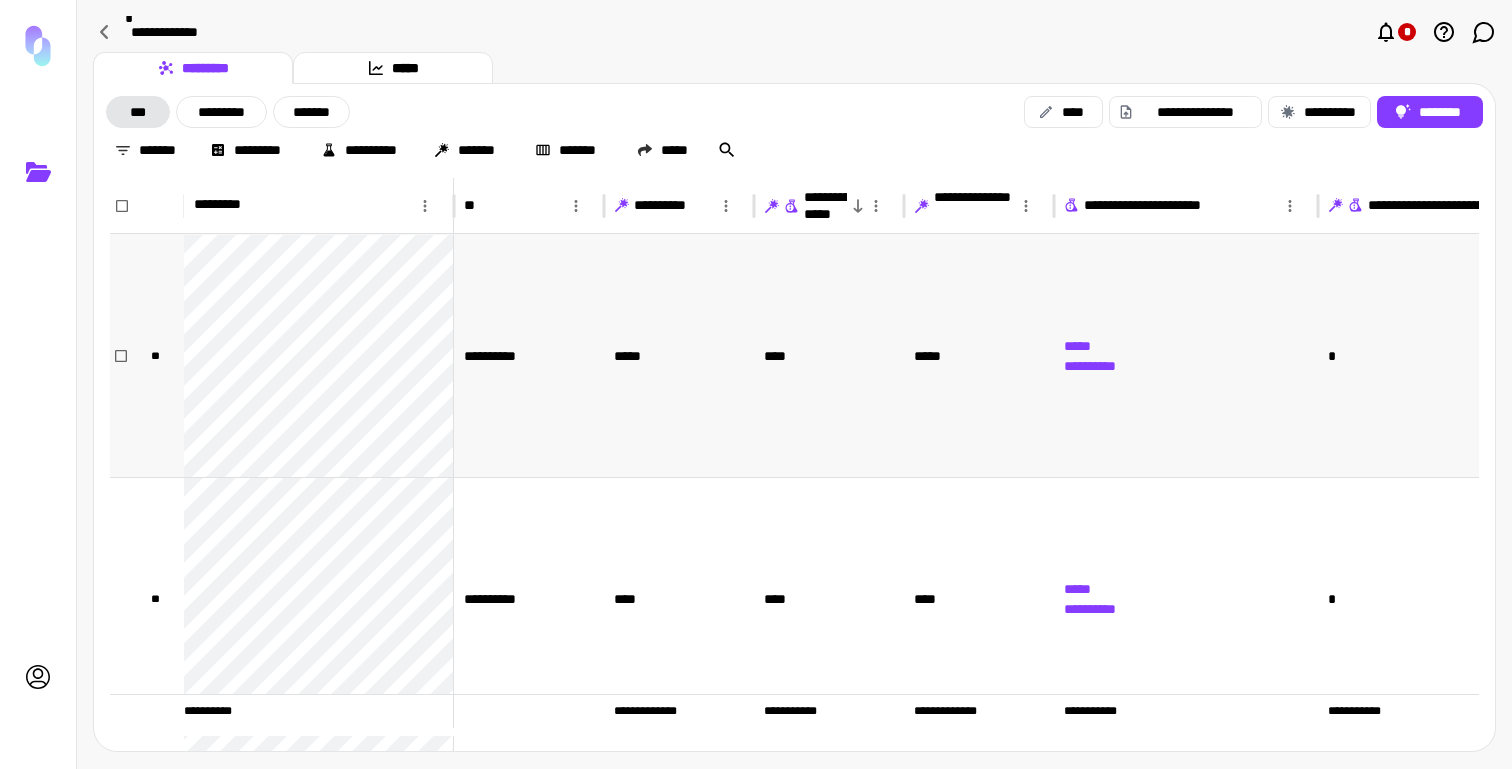 scroll, scrollTop: 27, scrollLeft: 0, axis: vertical 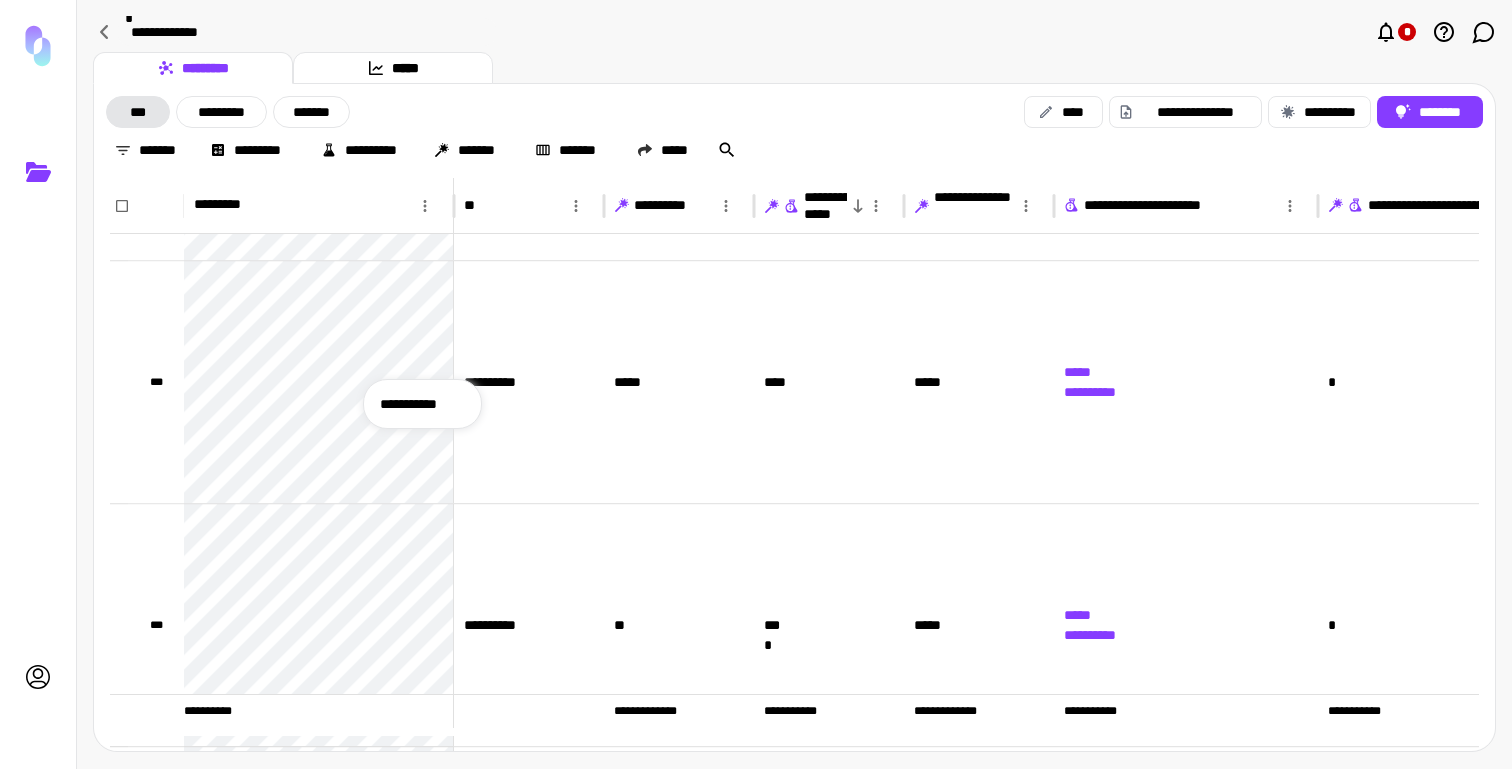 click on "**********" at bounding box center [422, 404] 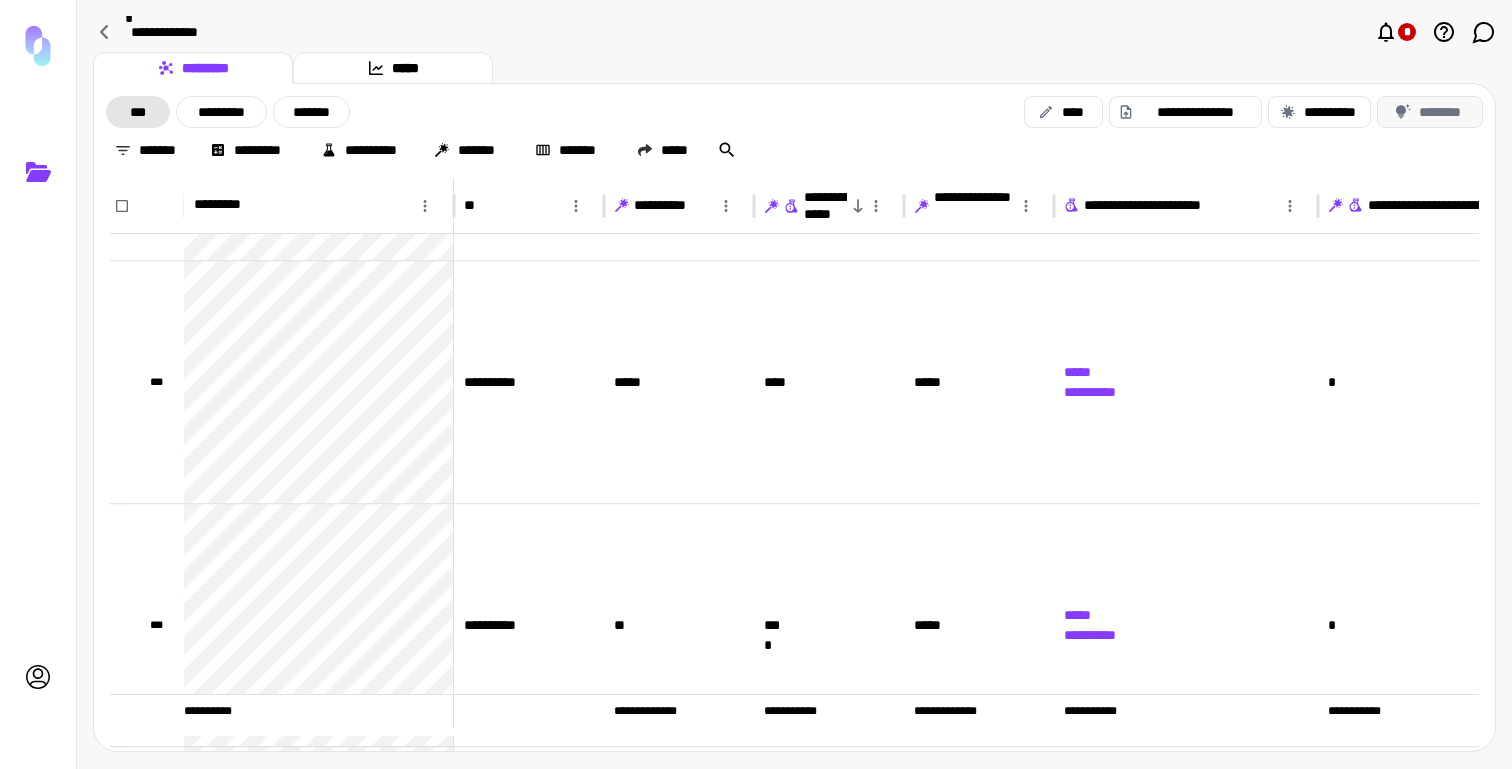 click on "********" at bounding box center [1430, 112] 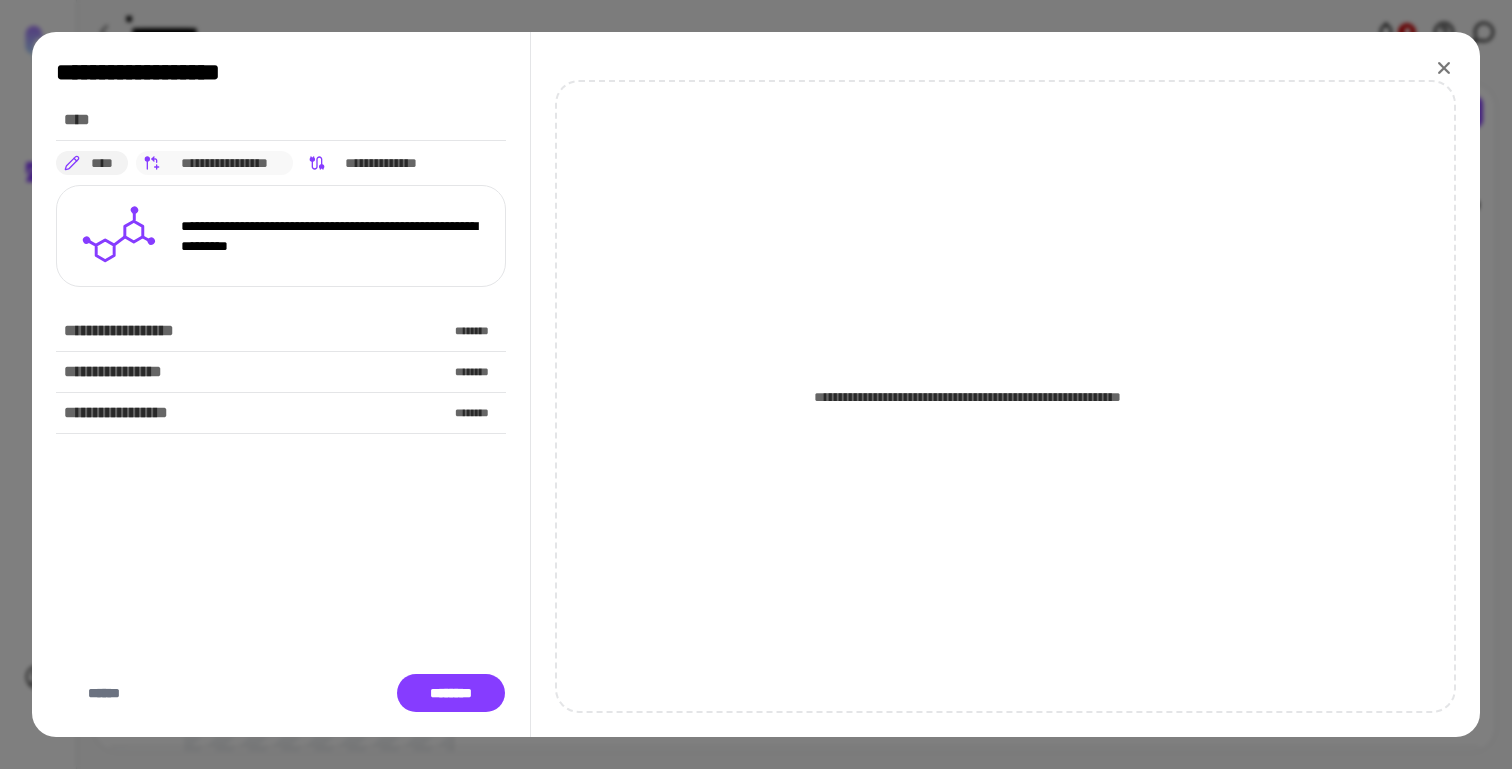 click on "**********" at bounding box center (225, 163) 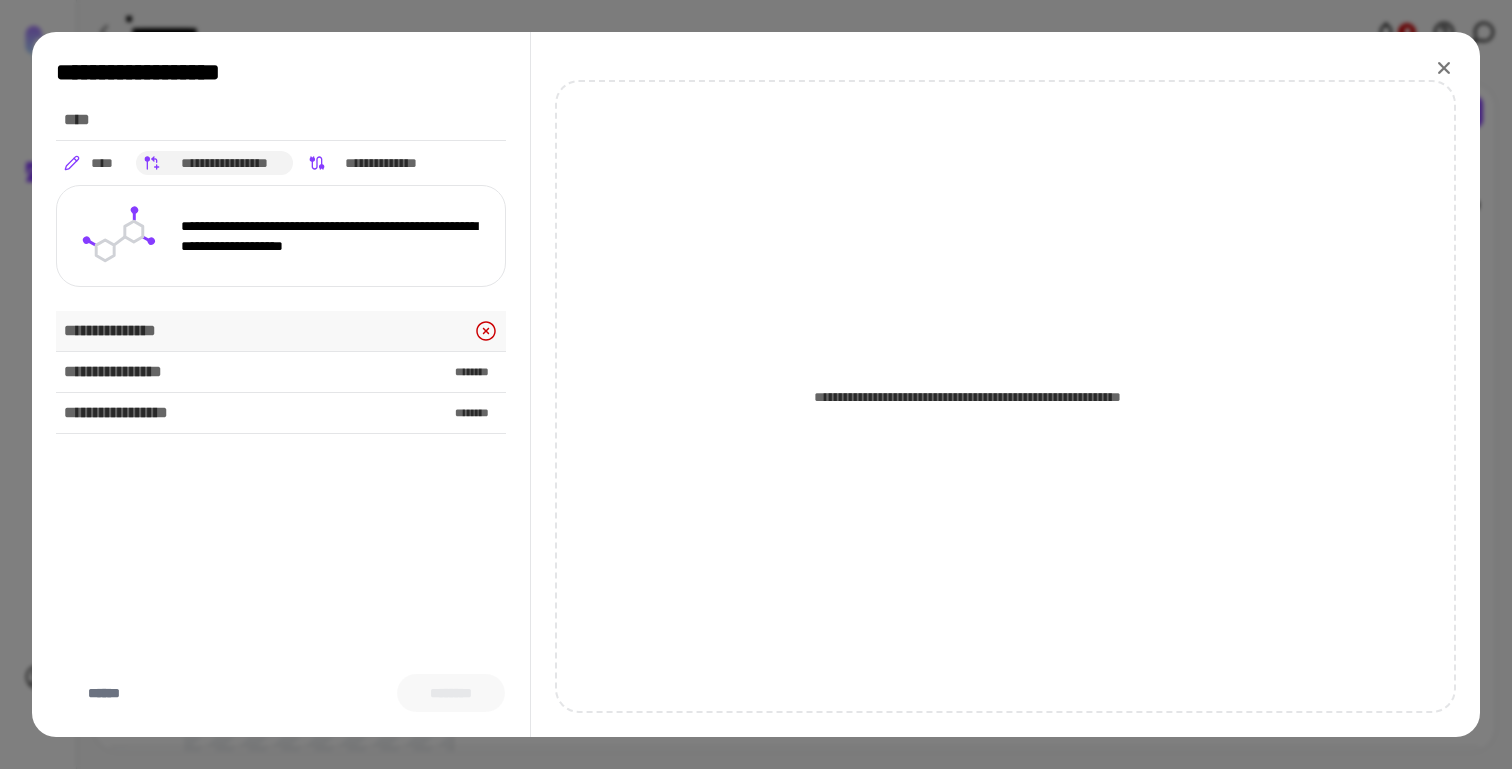 click on "**********" at bounding box center (281, 331) 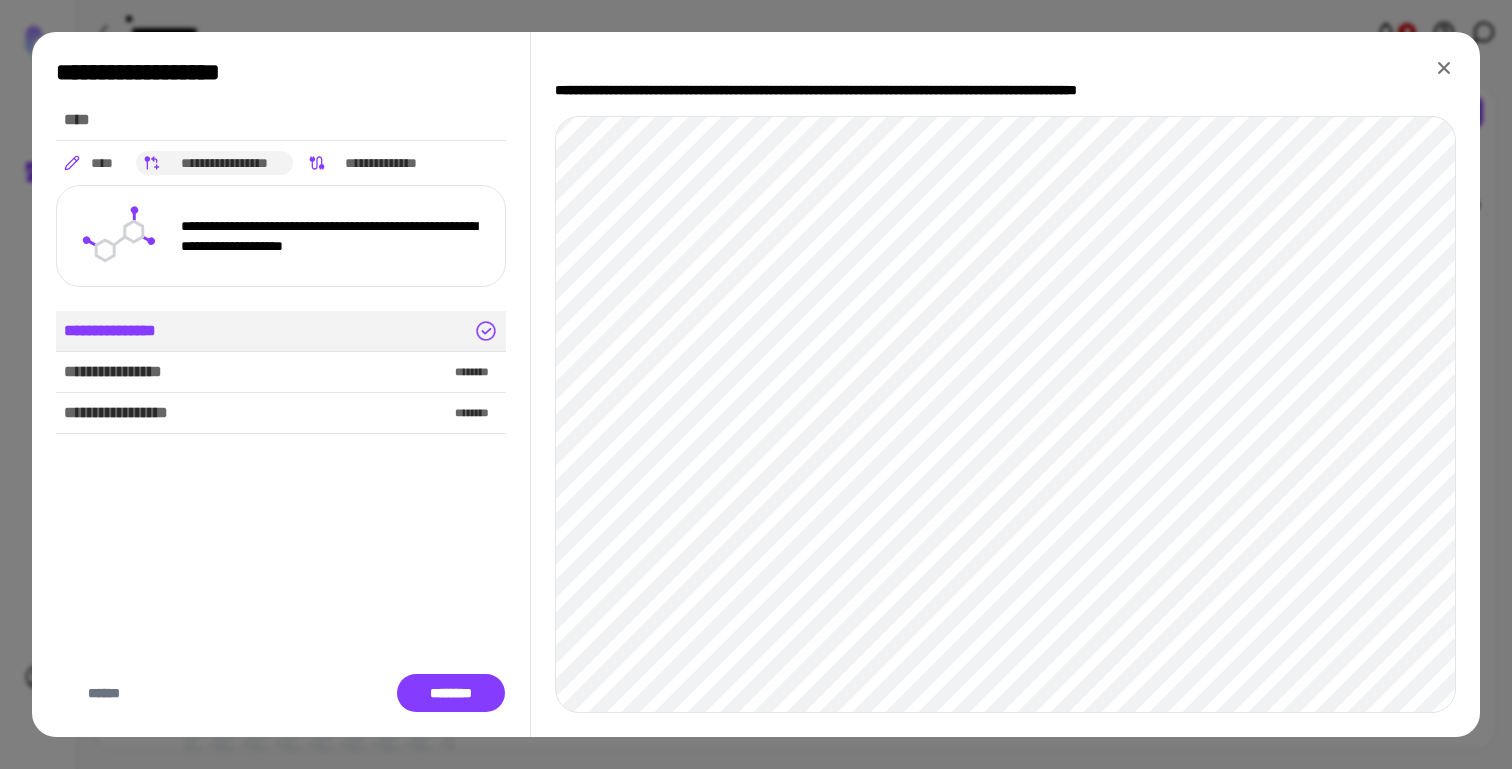 drag, startPoint x: 1435, startPoint y: 62, endPoint x: 1418, endPoint y: 77, distance: 22.671568 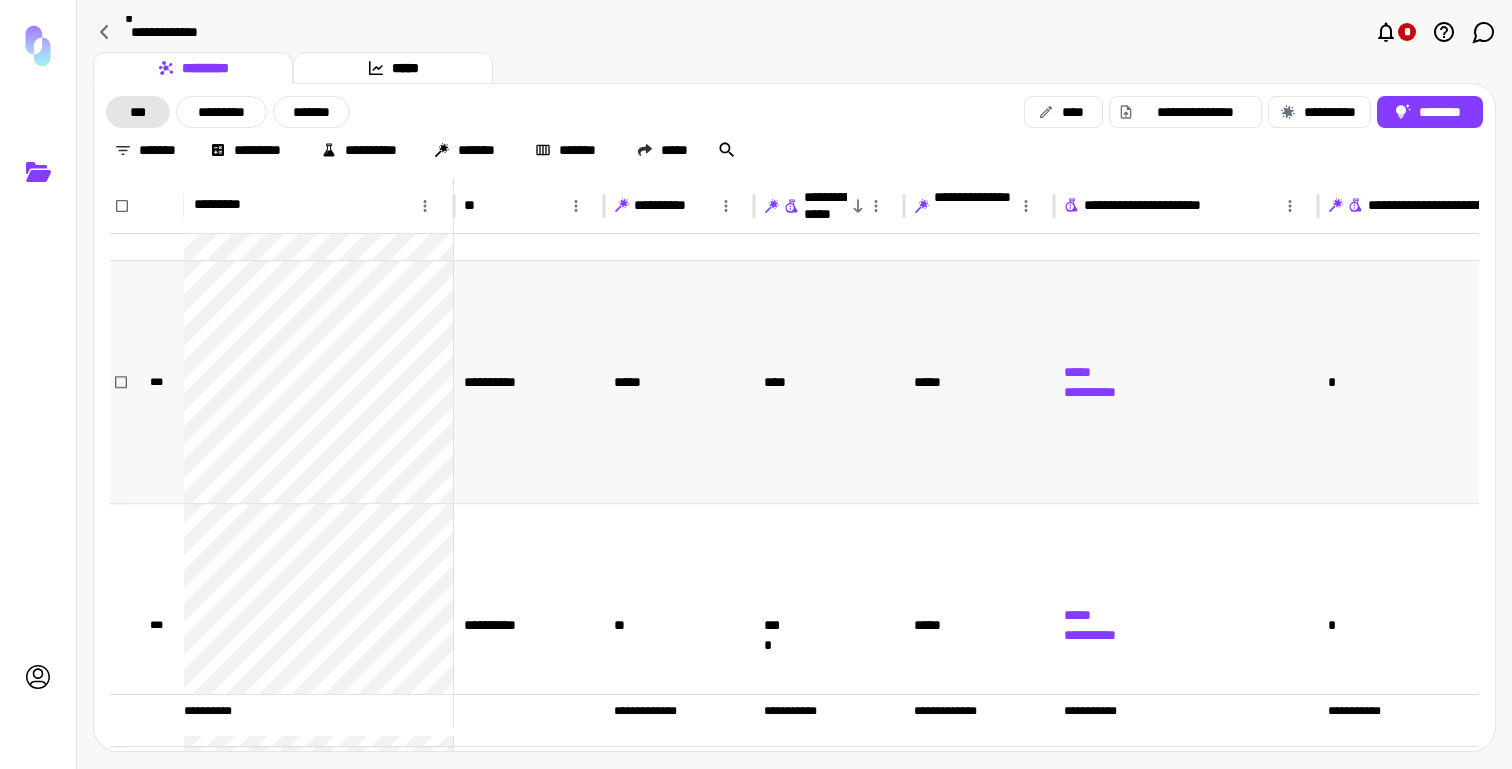 scroll, scrollTop: 1125, scrollLeft: 0, axis: vertical 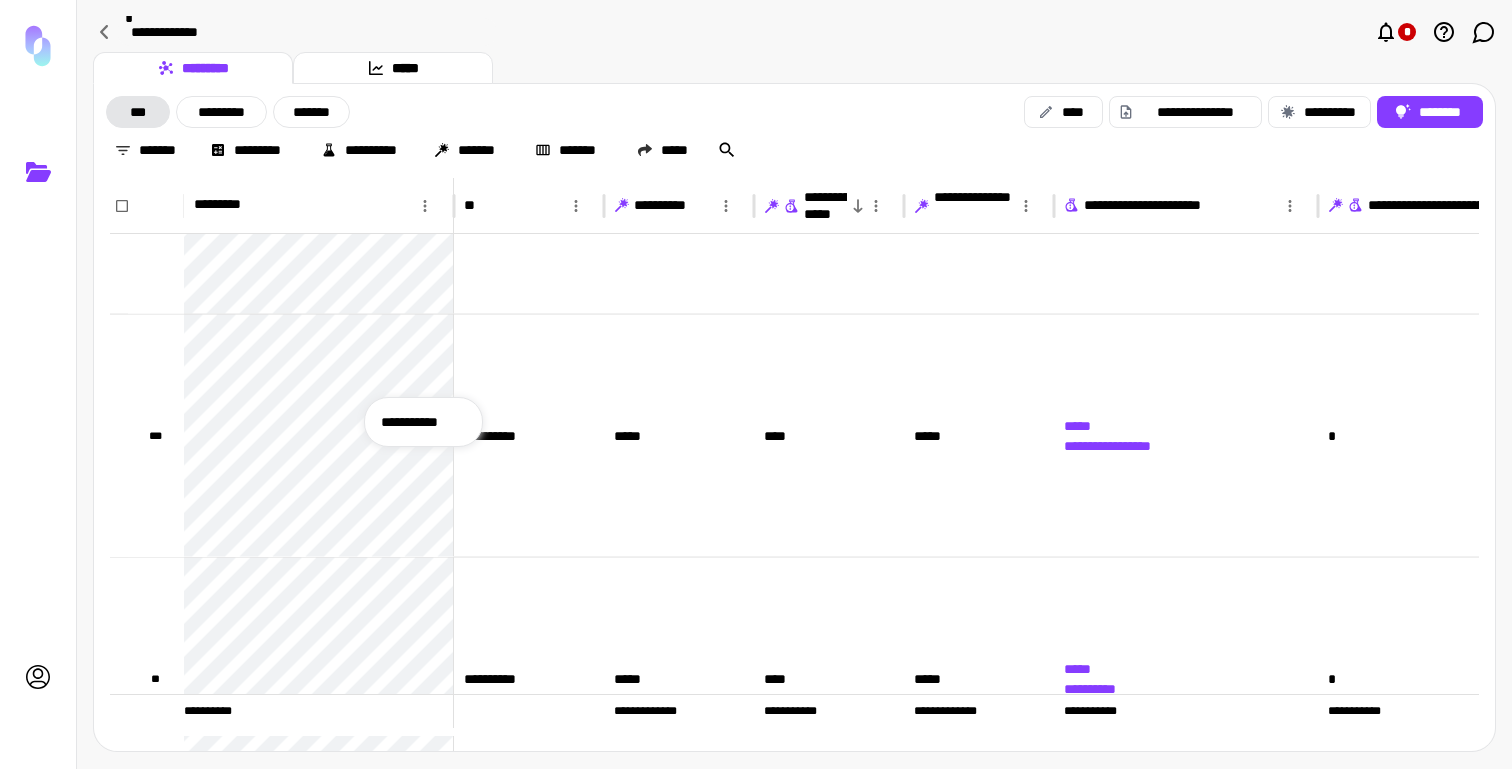 click on "**********" at bounding box center (423, 422) 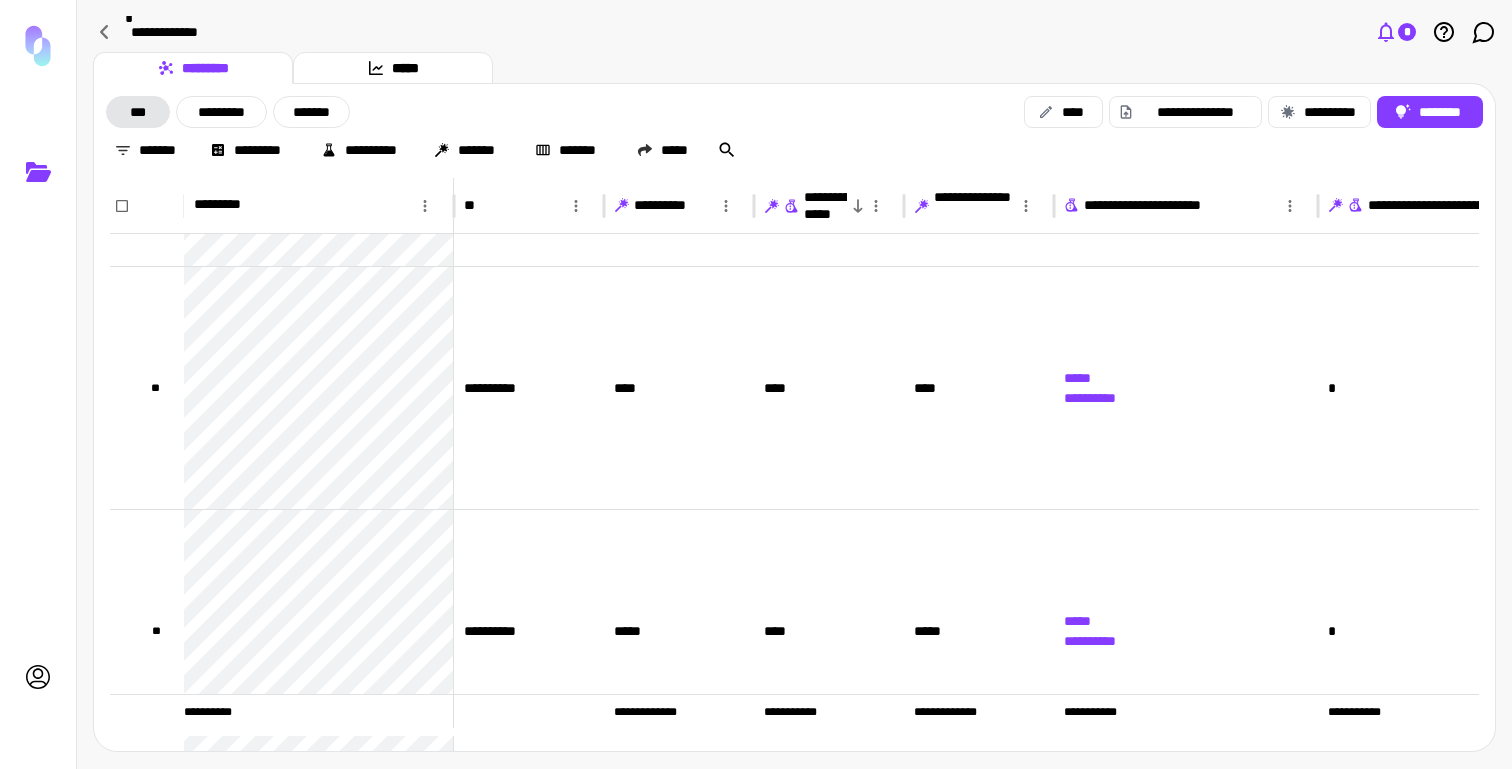 click 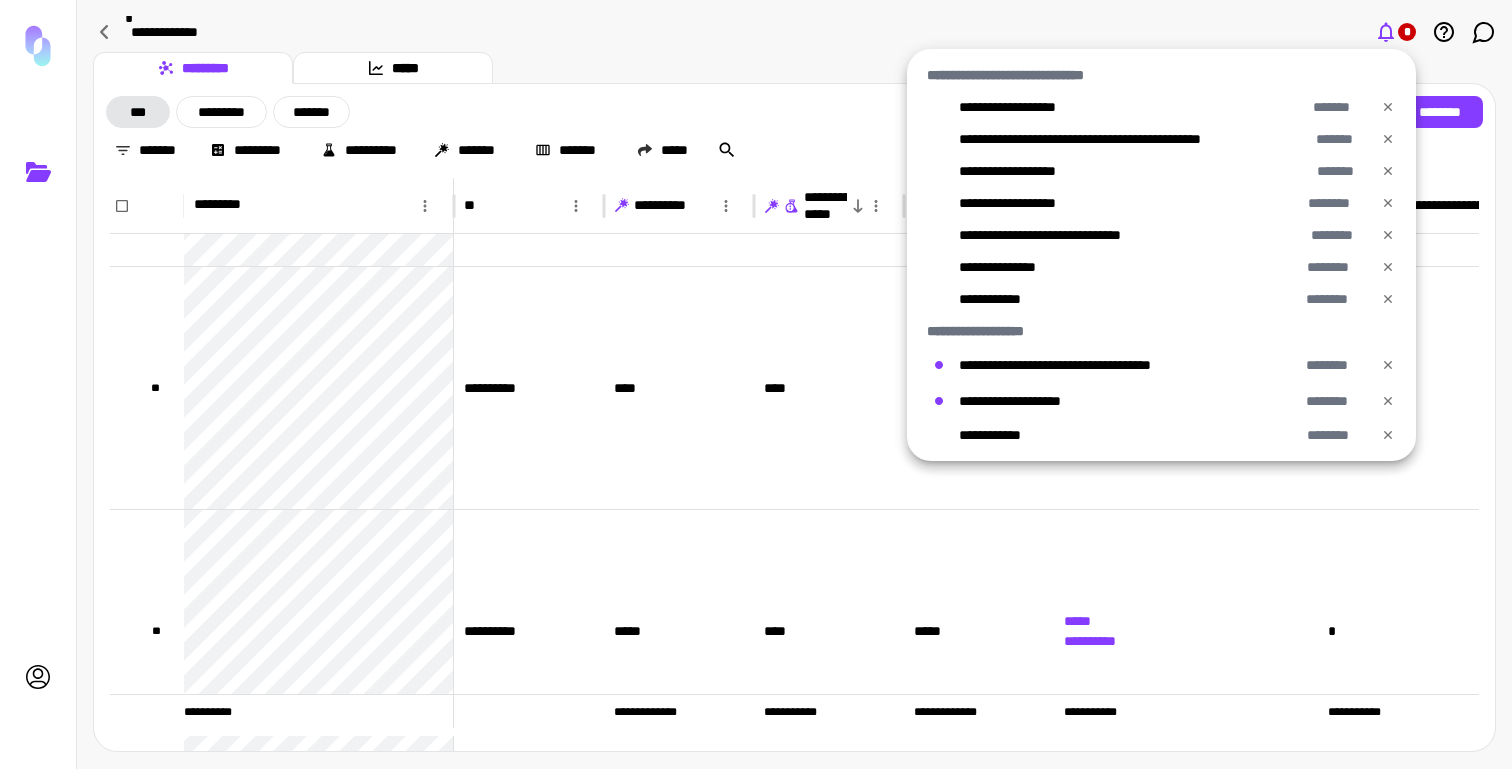 click at bounding box center (756, 384) 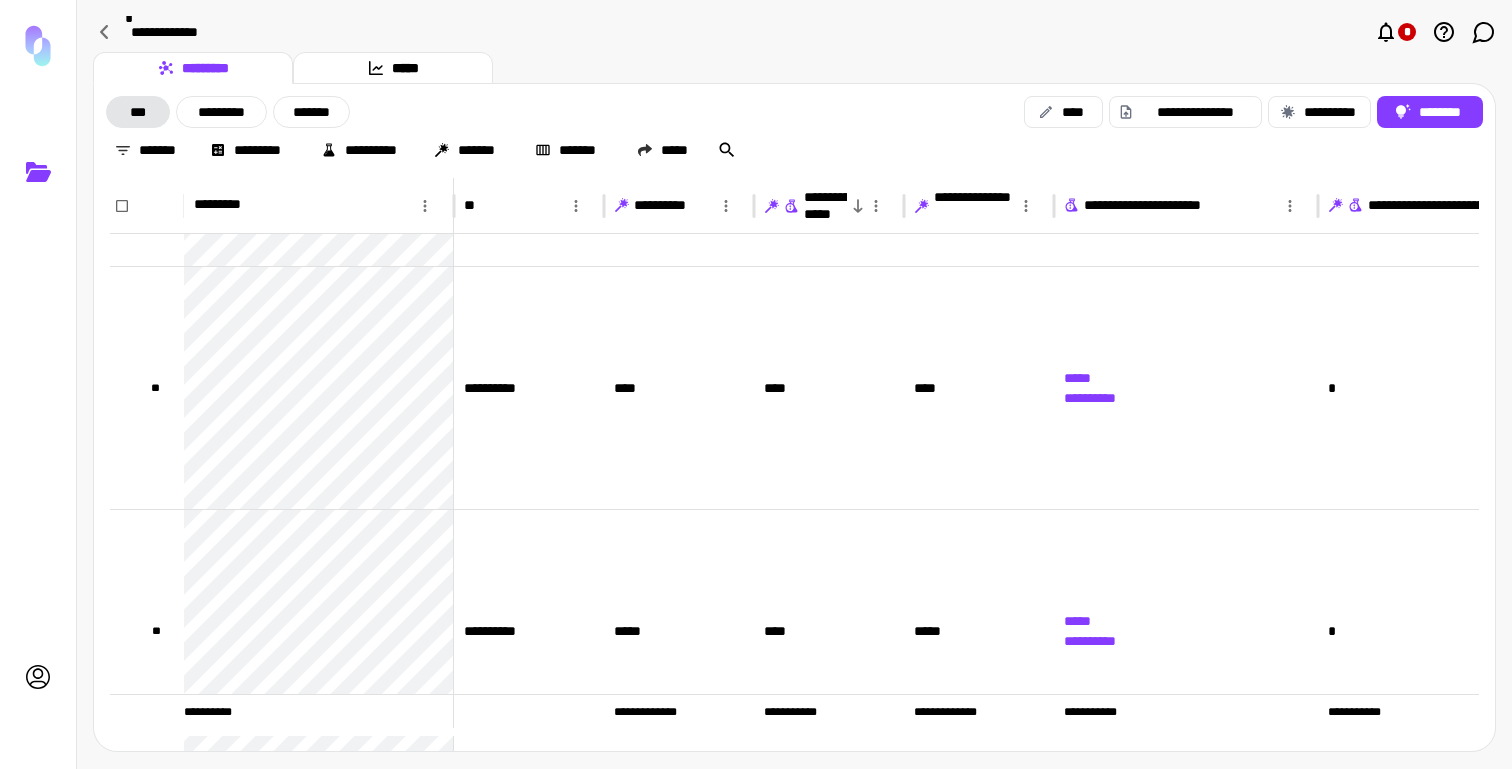 click on "**********" at bounding box center [794, 34] 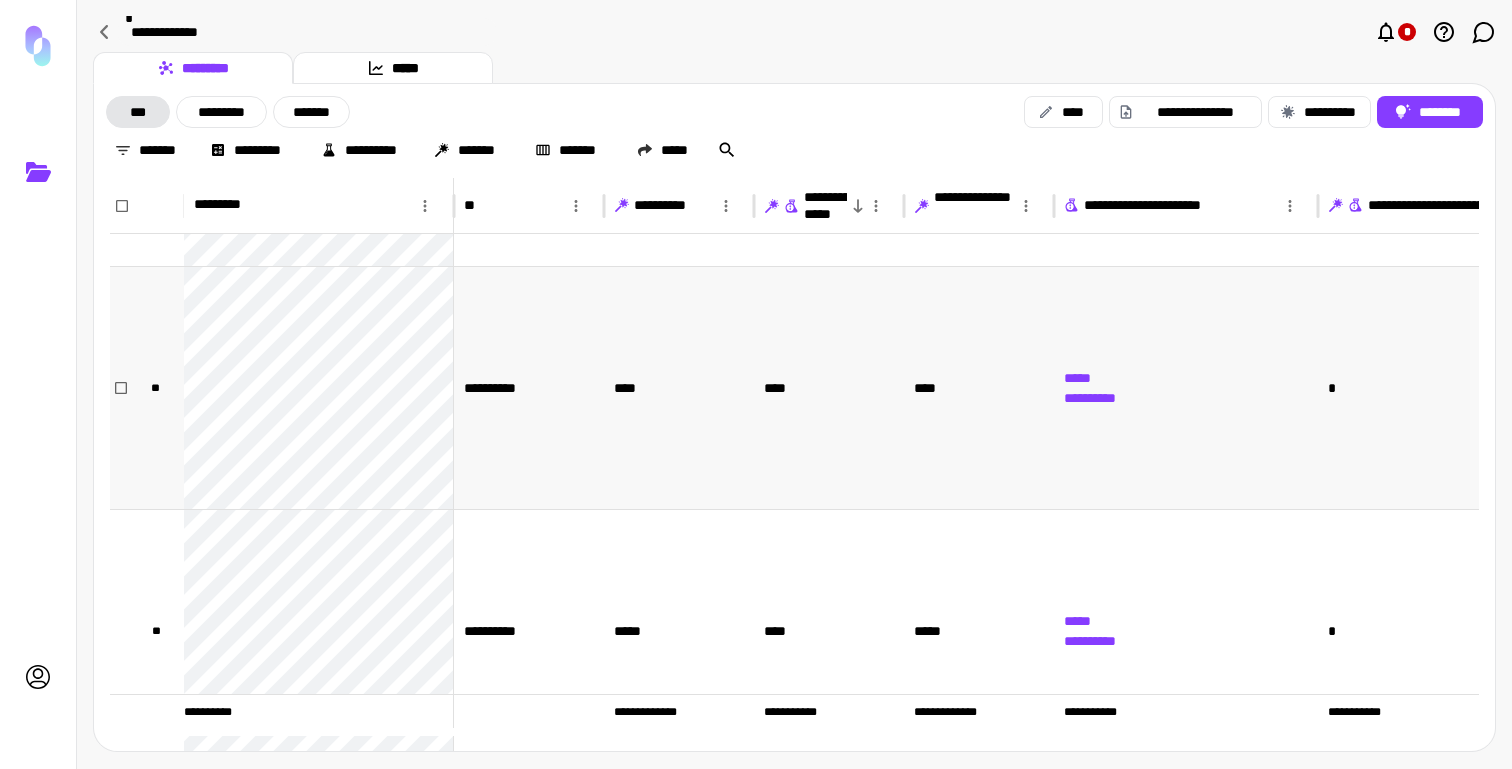 scroll, scrollTop: 252, scrollLeft: 0, axis: vertical 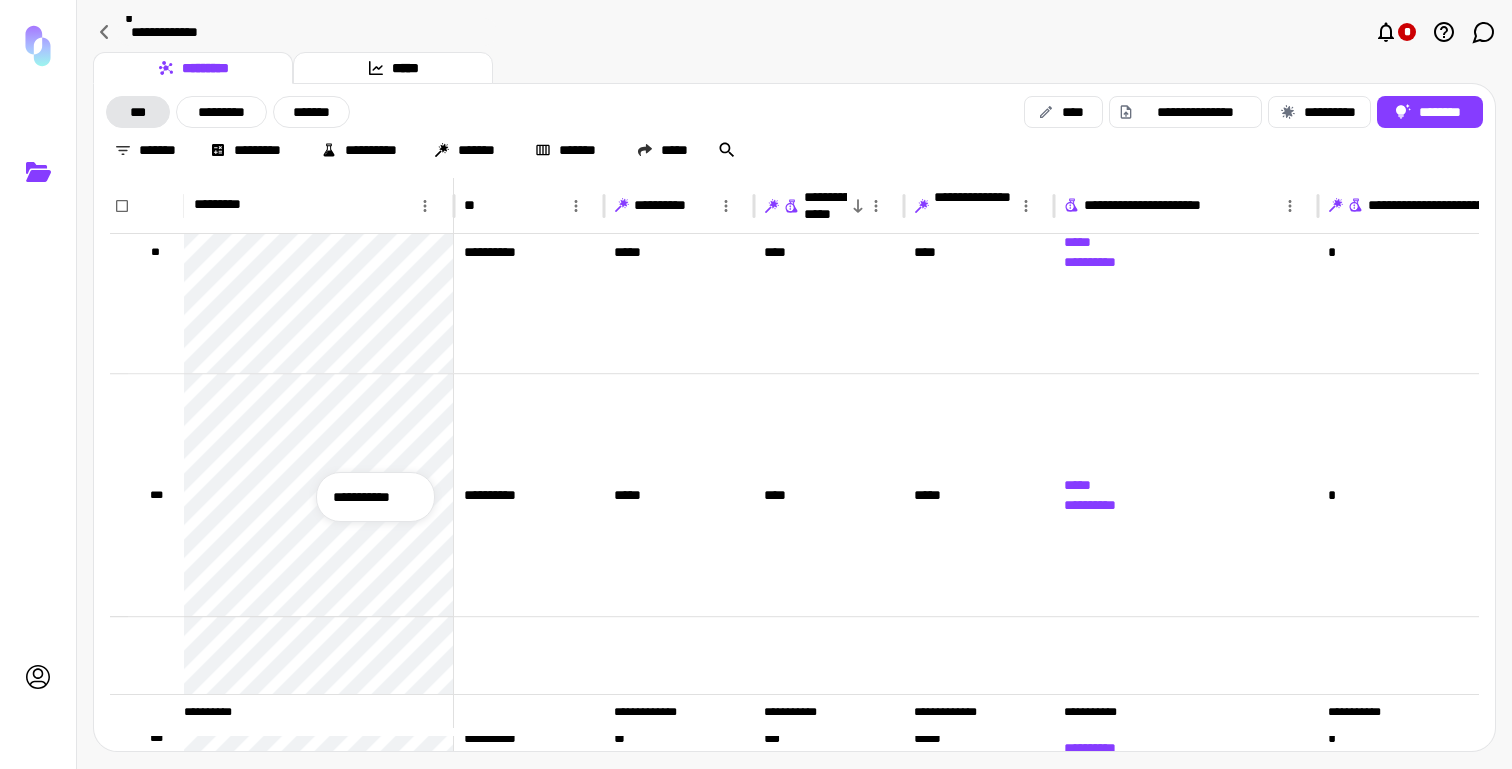 click on "**********" at bounding box center [375, 497] 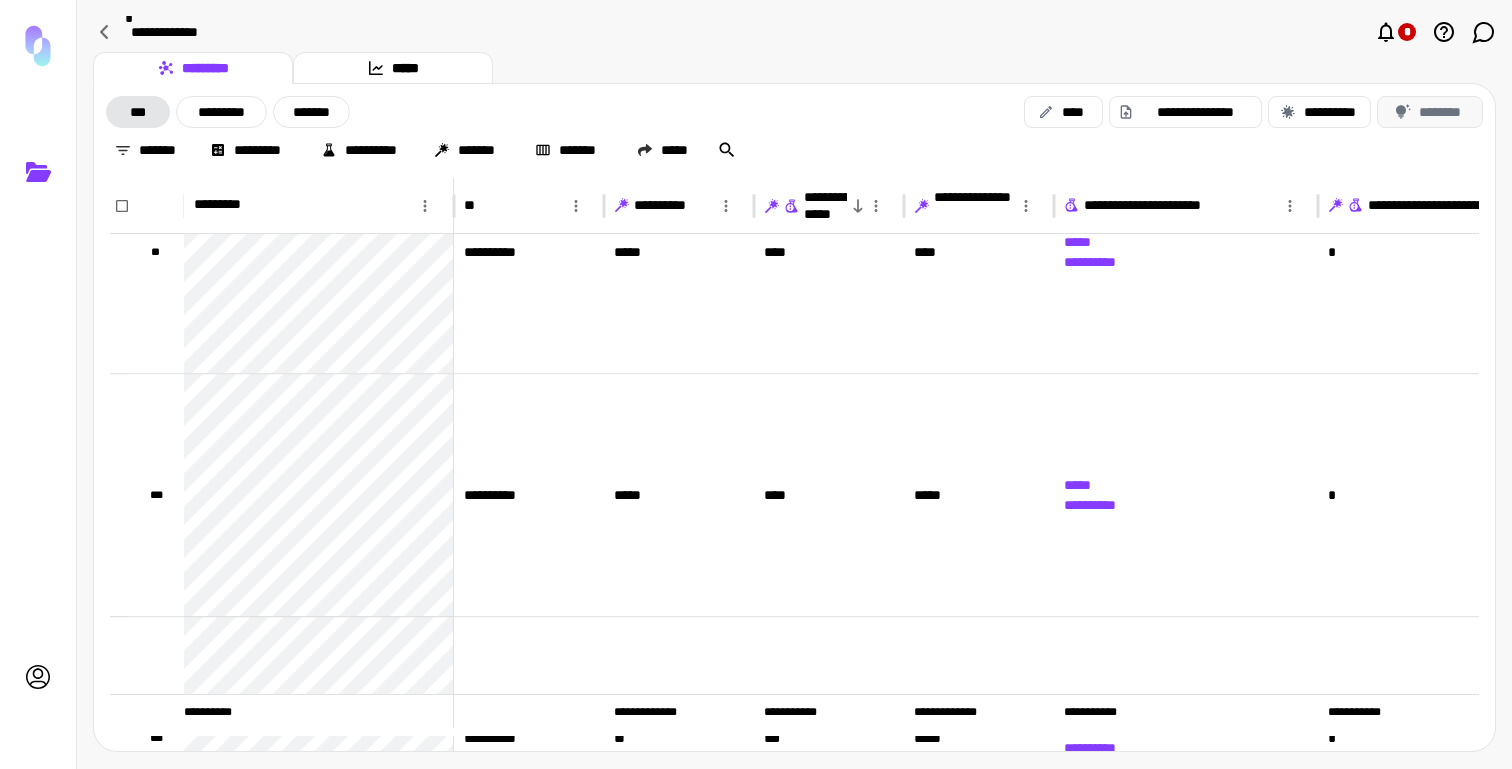 click on "********" at bounding box center [1430, 112] 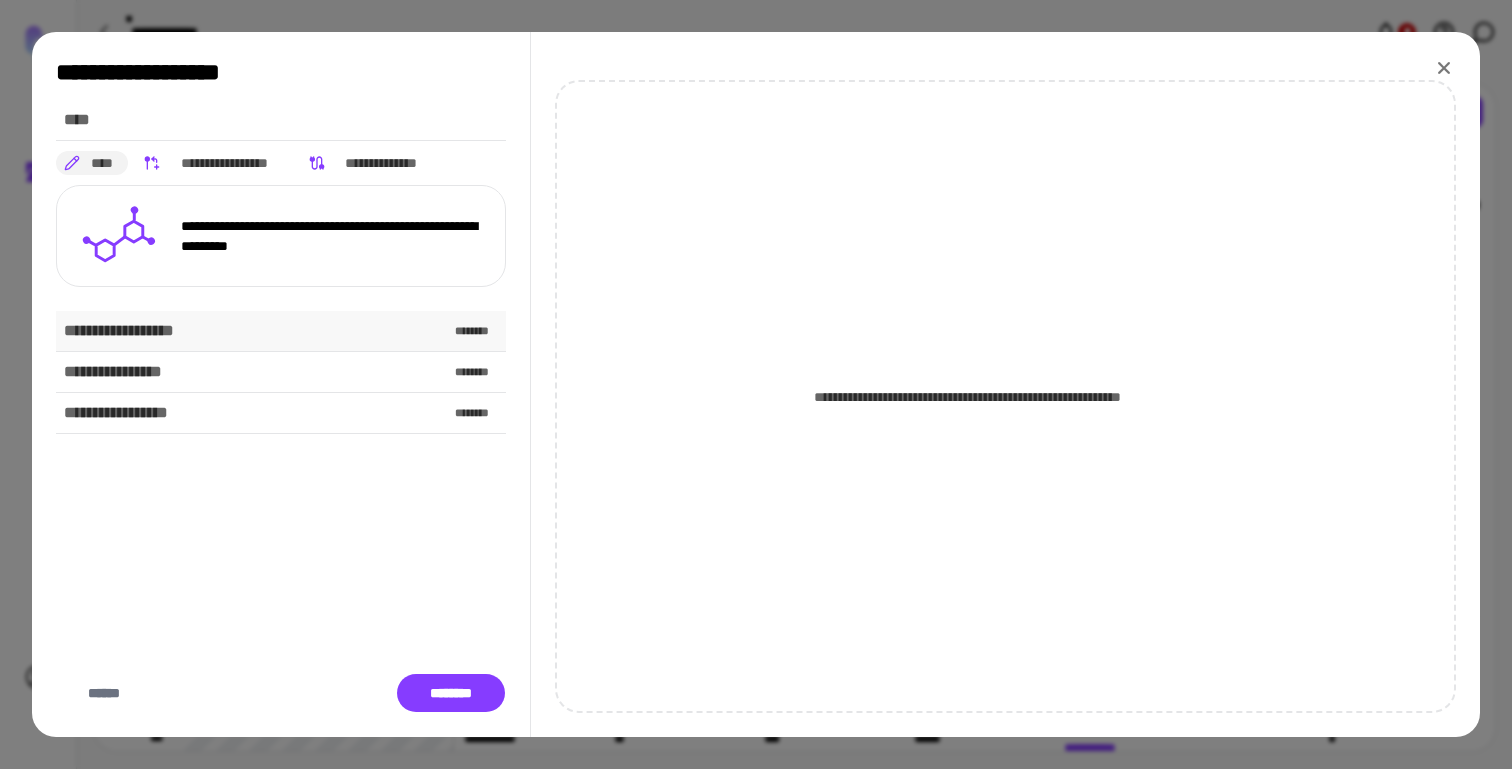 click on "**********" at bounding box center [281, 331] 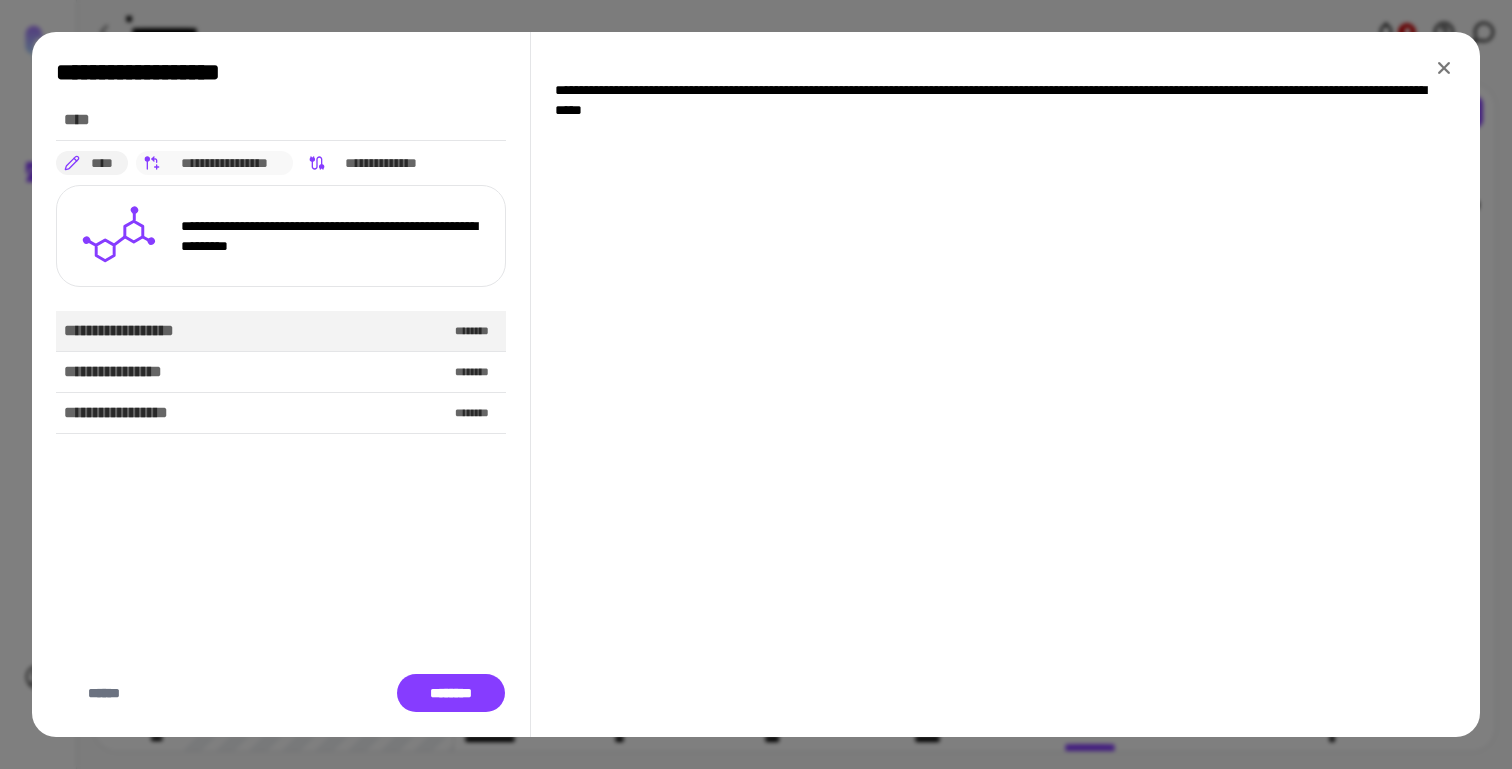 click on "**********" at bounding box center [225, 163] 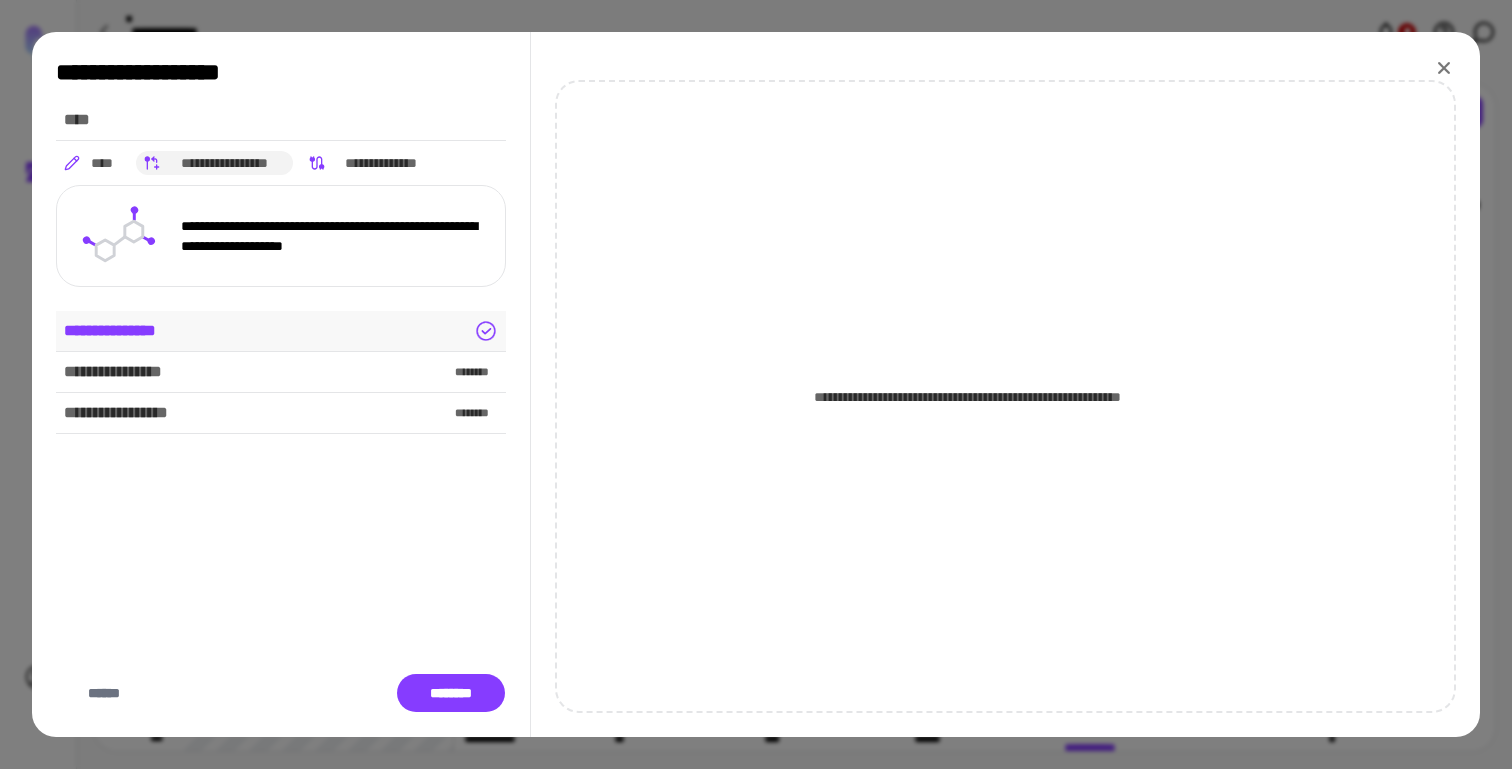 click on "**********" at bounding box center (281, 331) 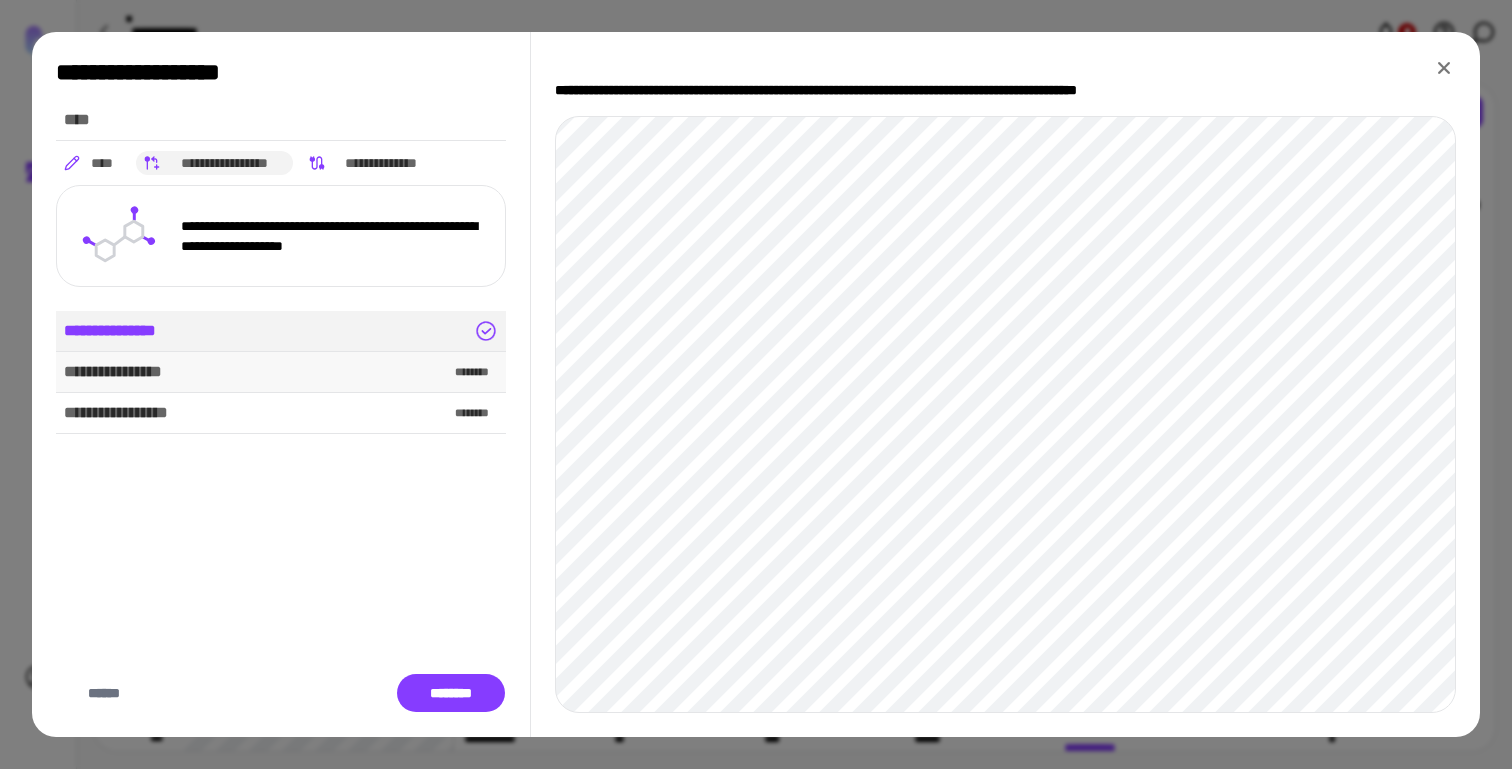 click on "**********" at bounding box center (281, 372) 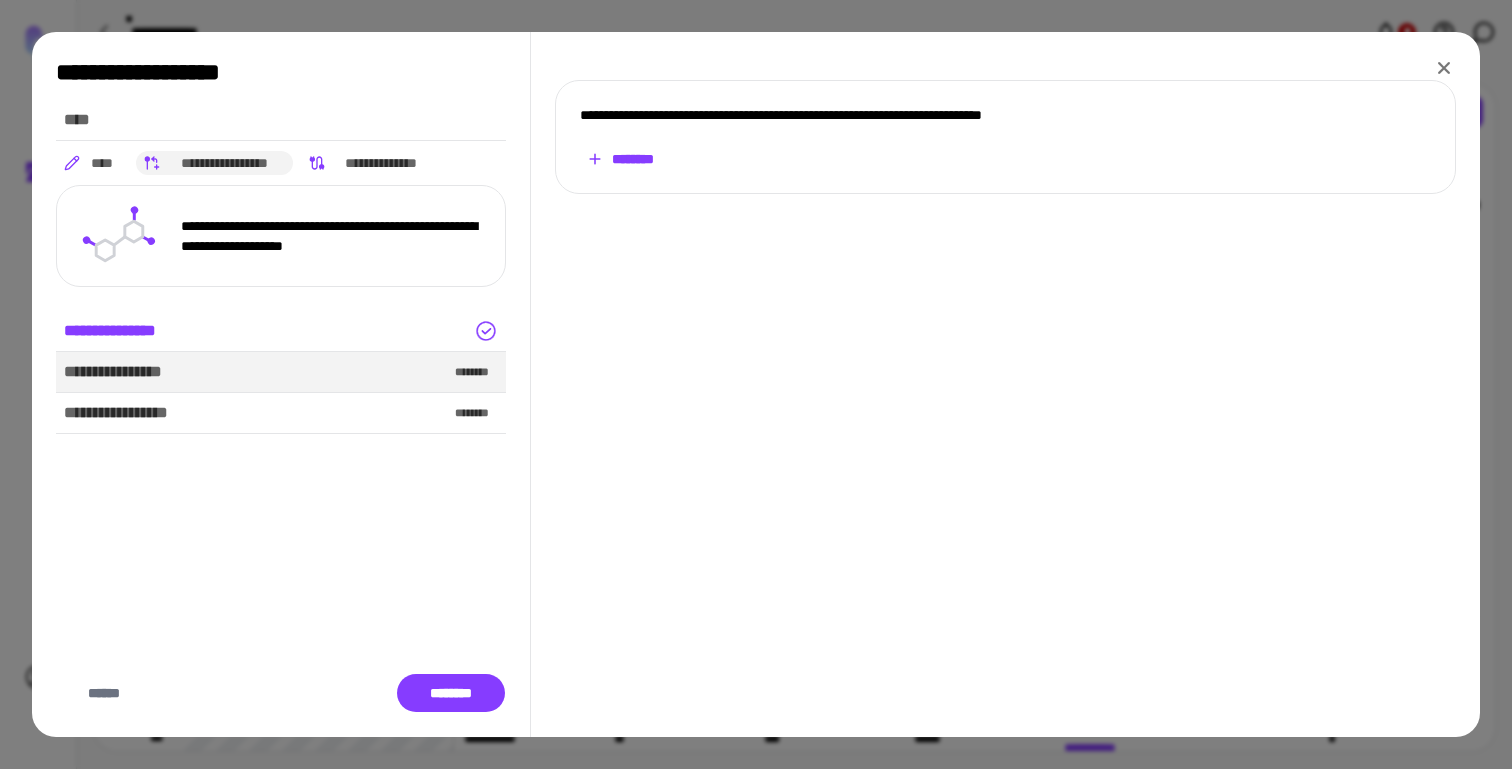 click on "********" at bounding box center (620, 159) 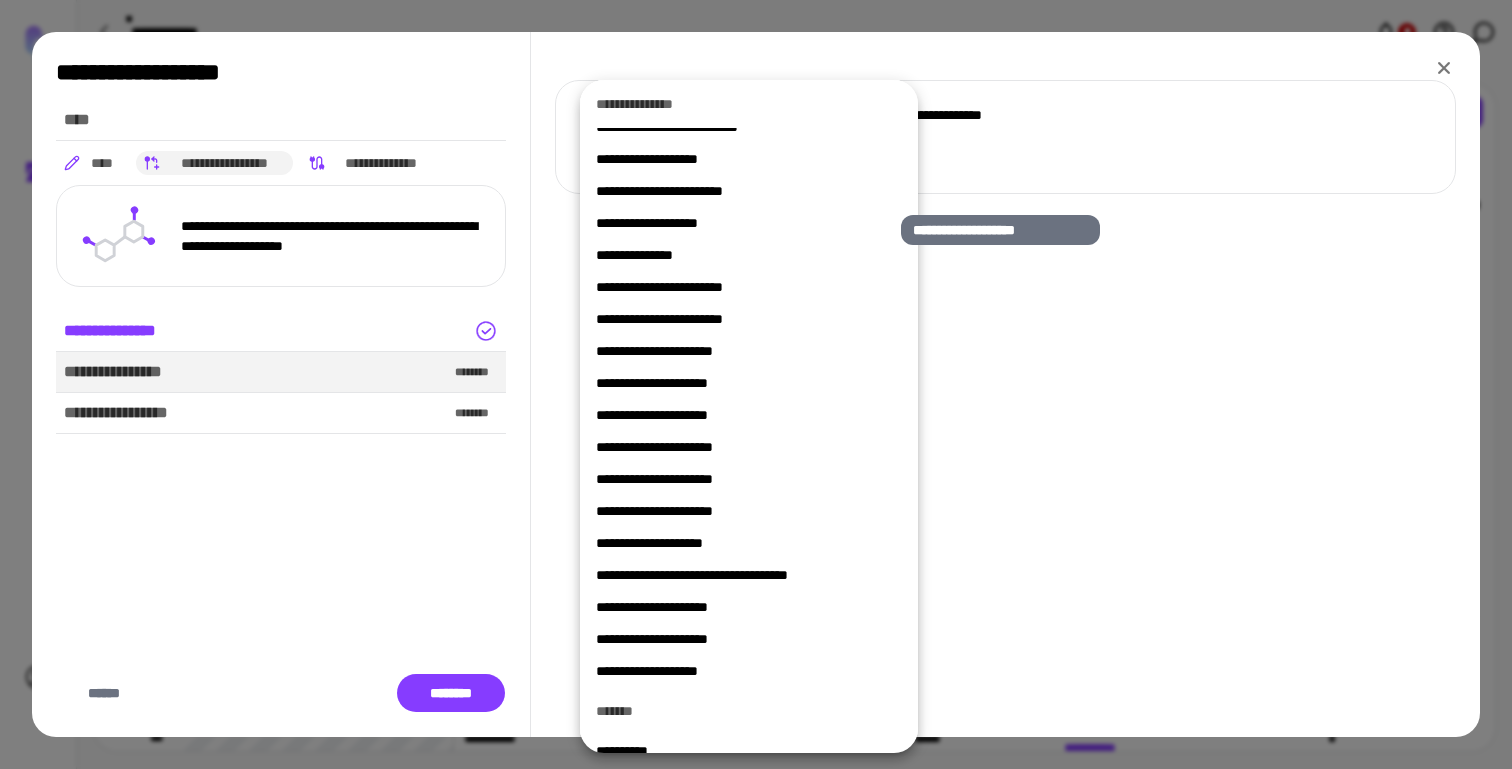 scroll, scrollTop: 1455, scrollLeft: 0, axis: vertical 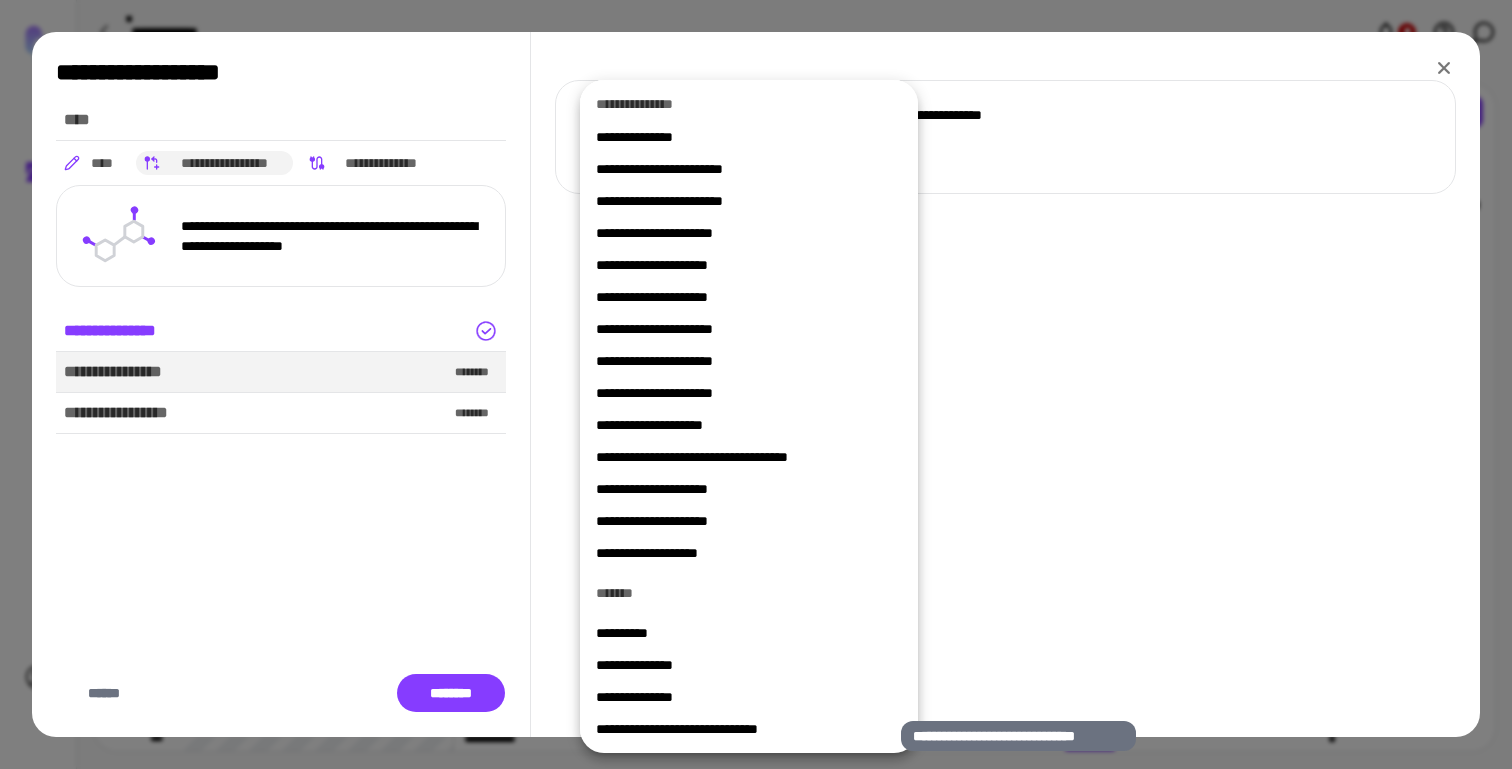 click on "**********" at bounding box center [741, 729] 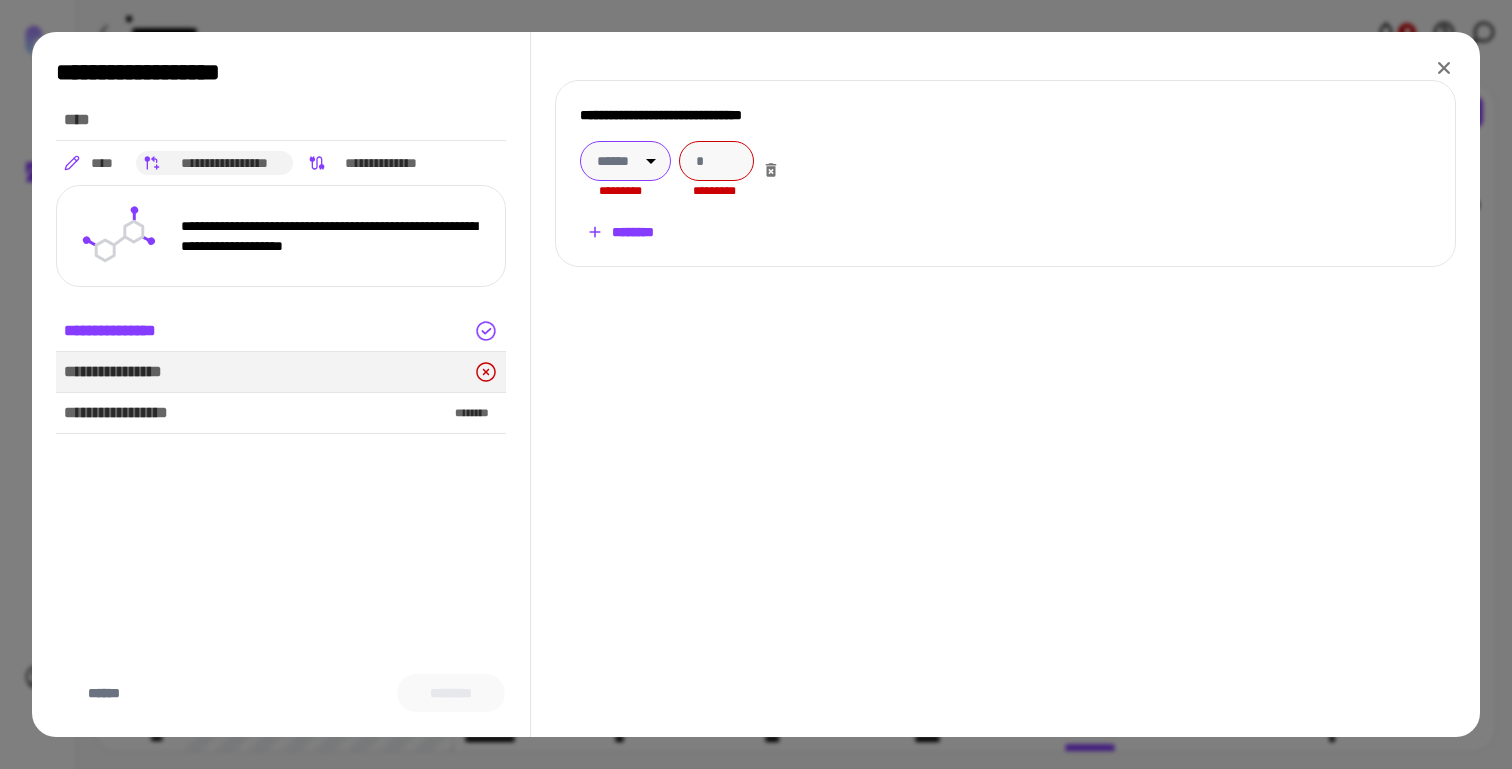 click on "**********" at bounding box center [756, 384] 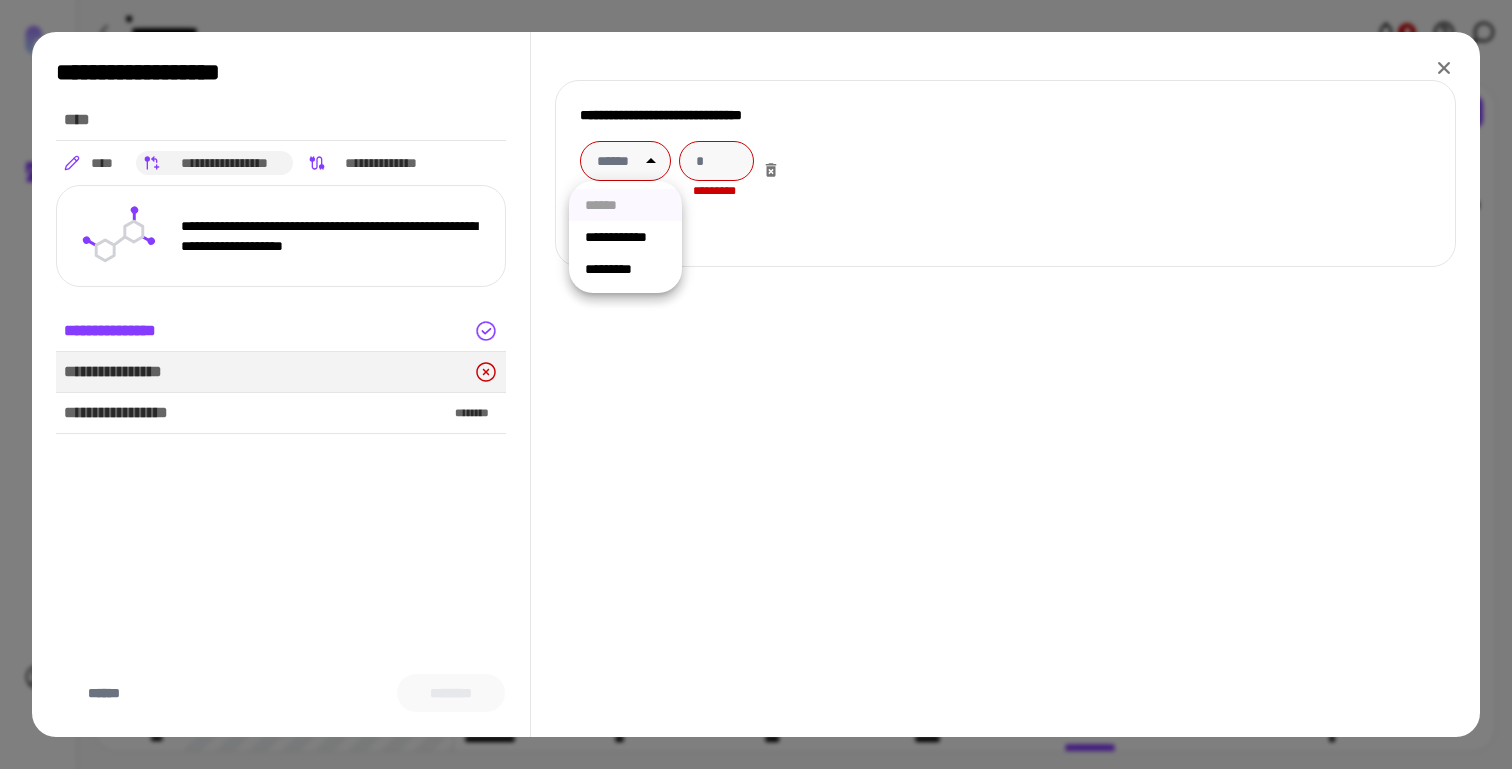 click on "**********" at bounding box center (625, 237) 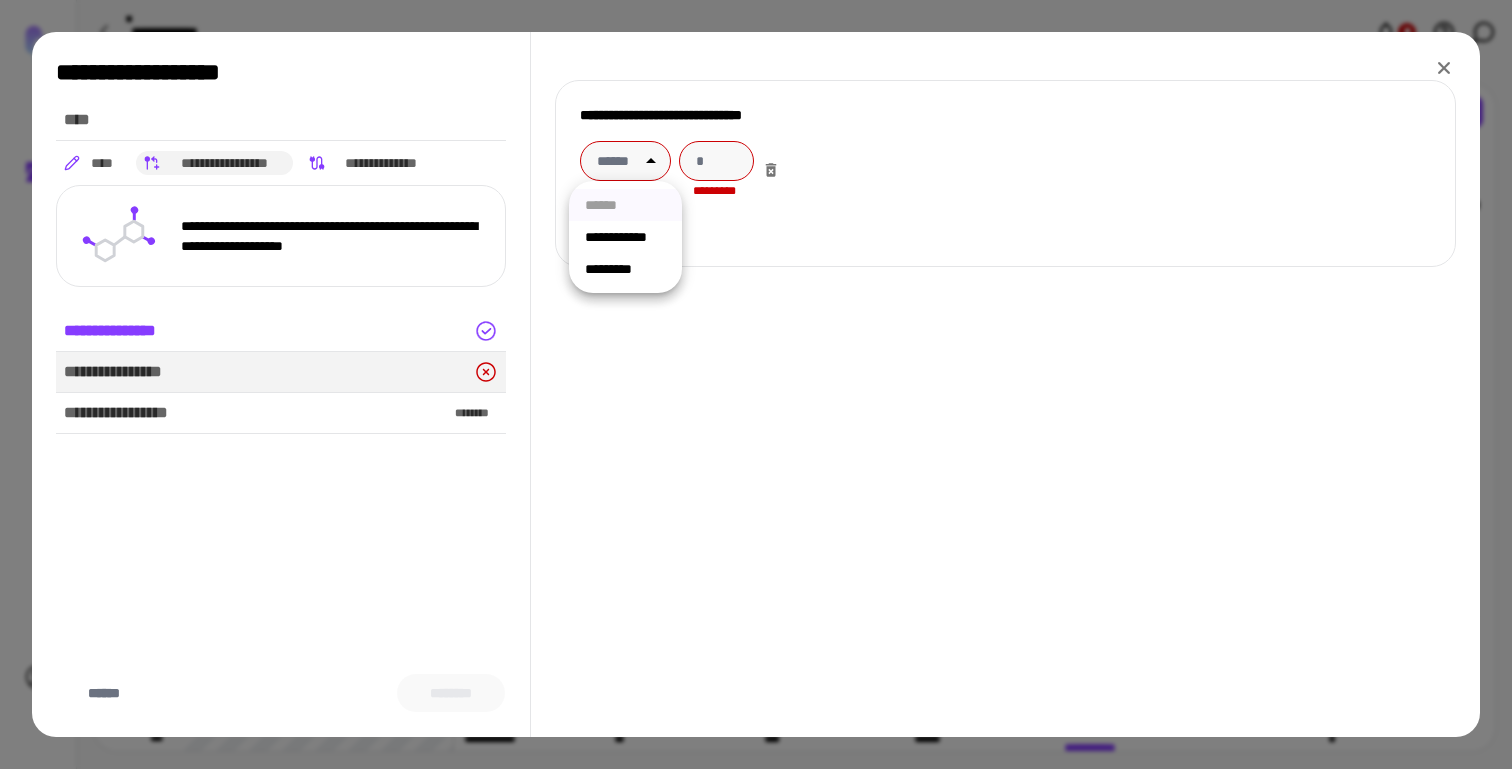type on "**********" 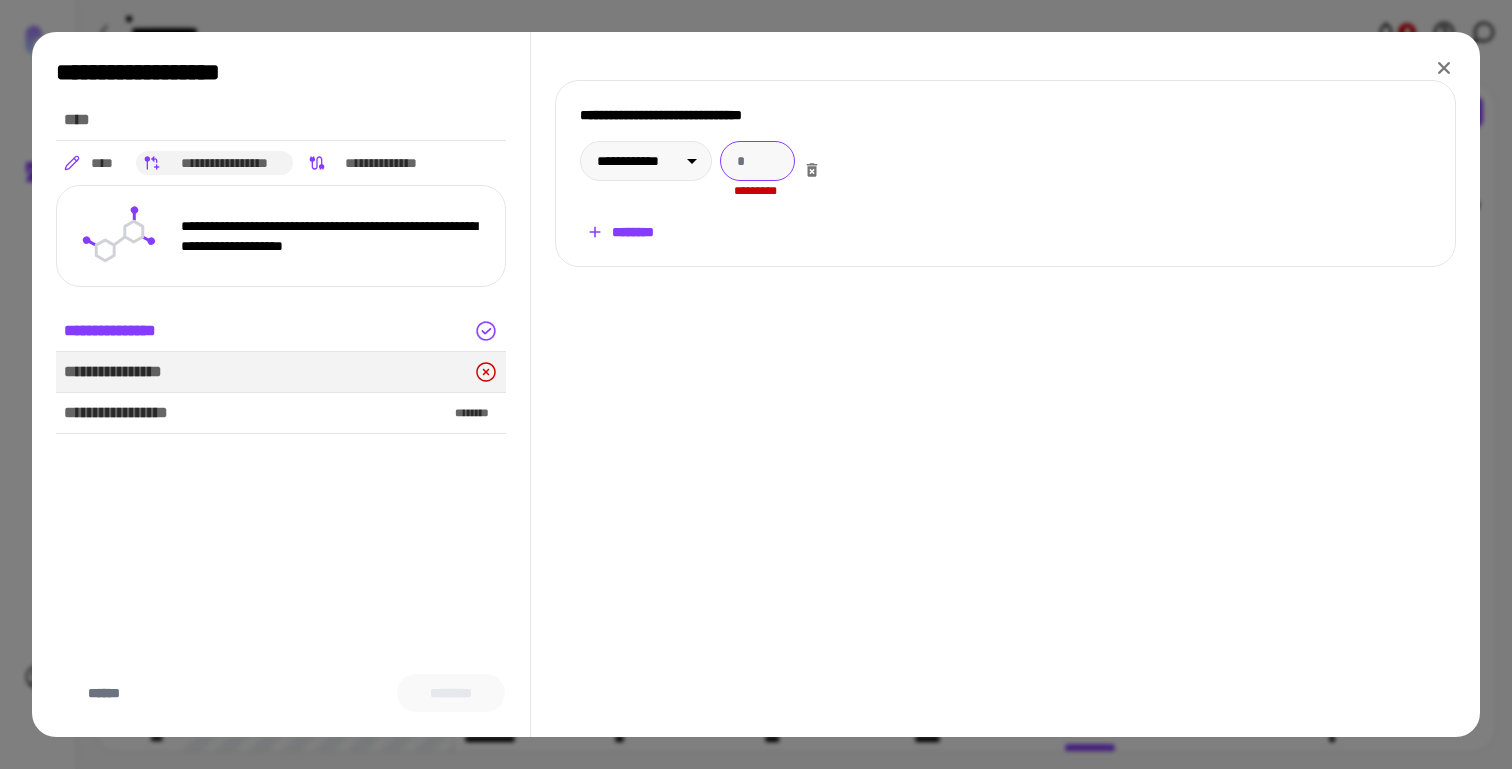 click at bounding box center [757, 161] 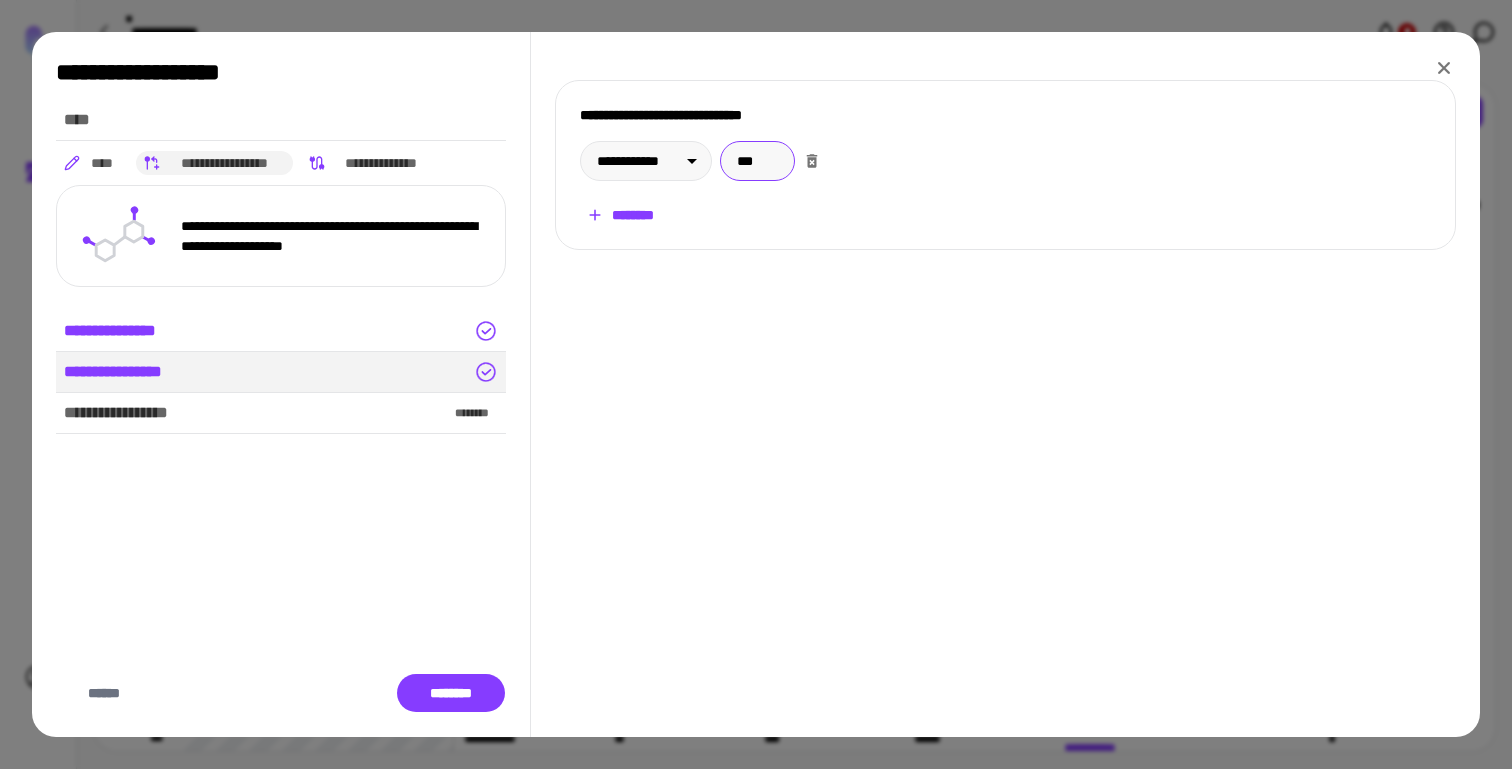 type on "***" 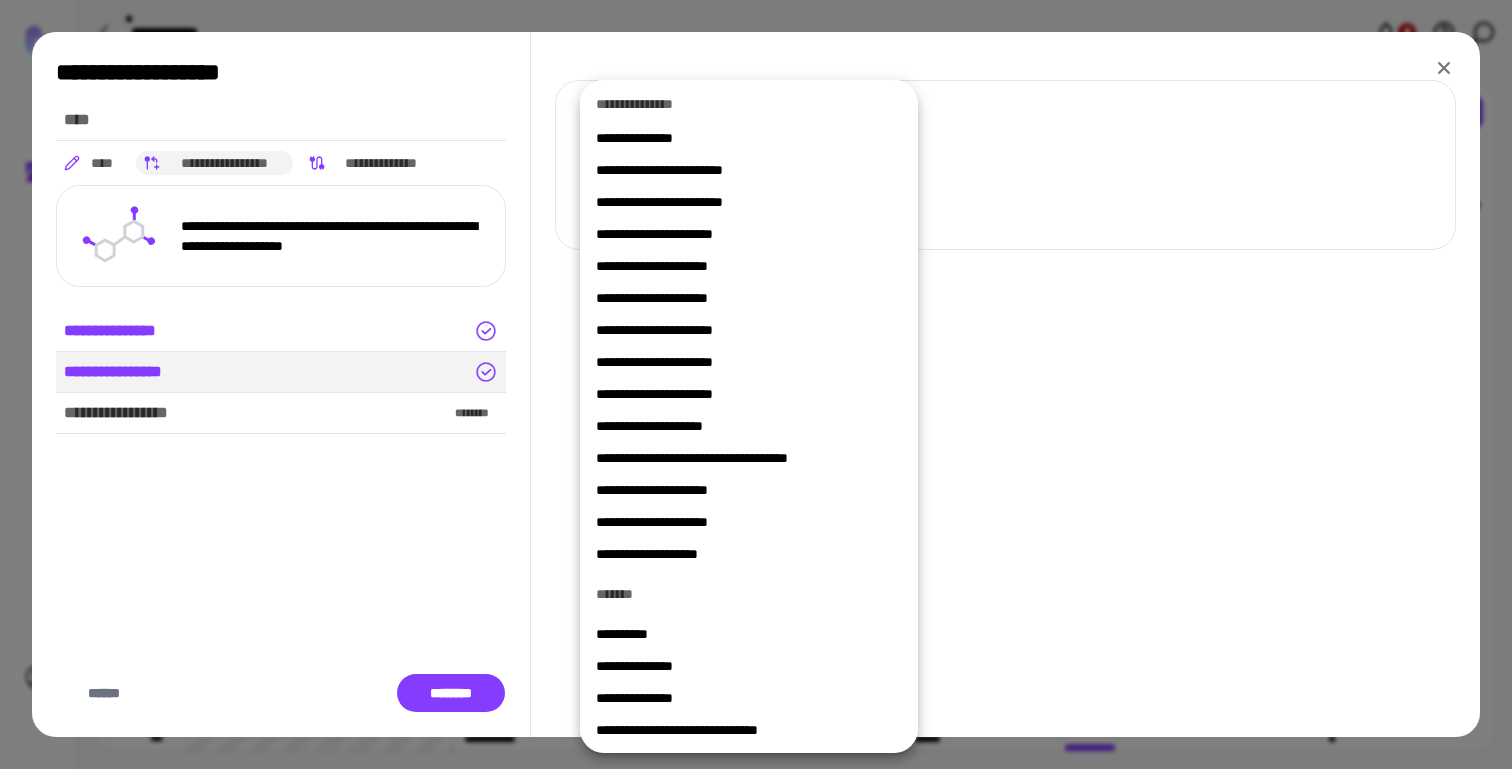scroll, scrollTop: 1455, scrollLeft: 0, axis: vertical 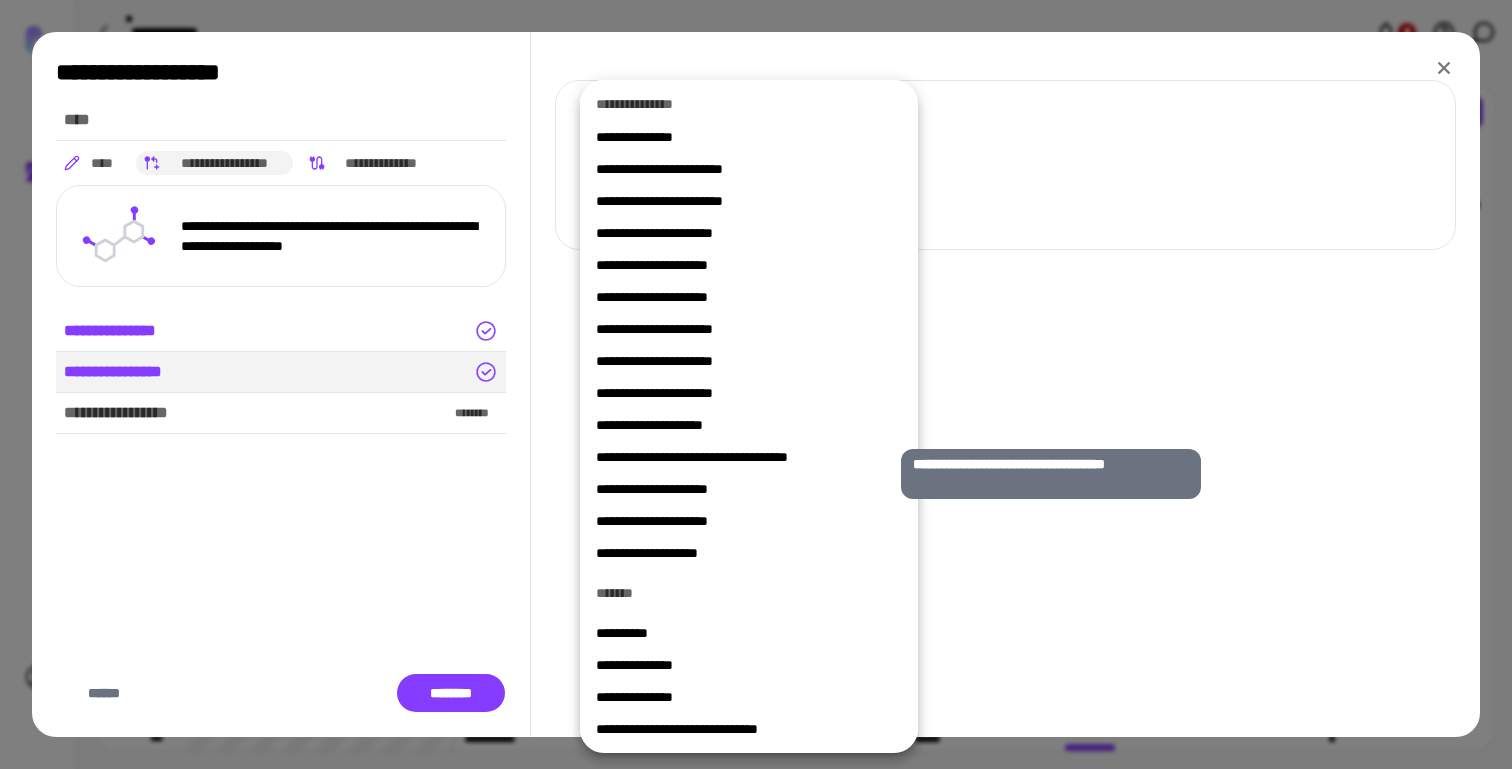 click on "**********" at bounding box center [741, 457] 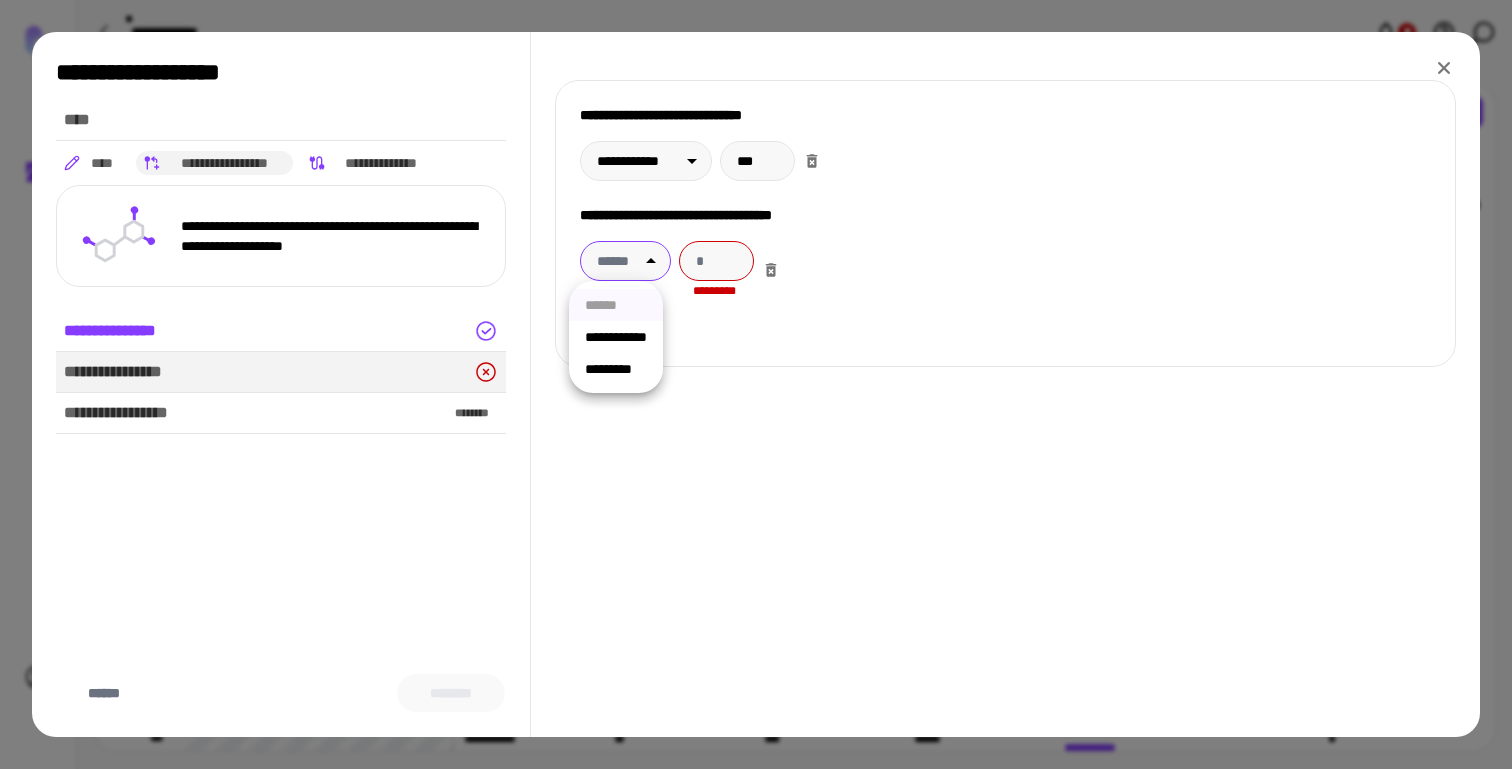 click on "**********" at bounding box center (756, 384) 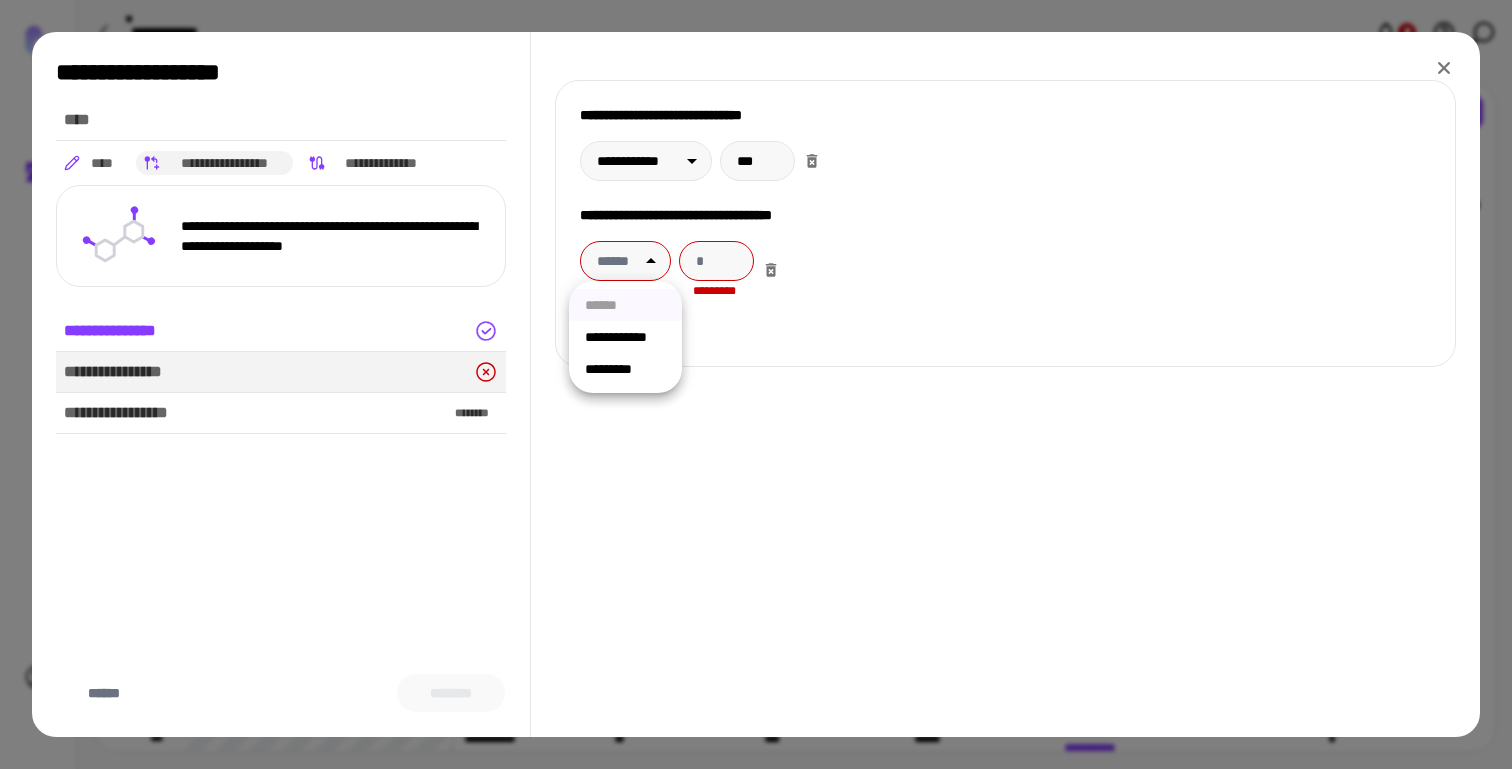 drag, startPoint x: 634, startPoint y: 328, endPoint x: 669, endPoint y: 314, distance: 37.696156 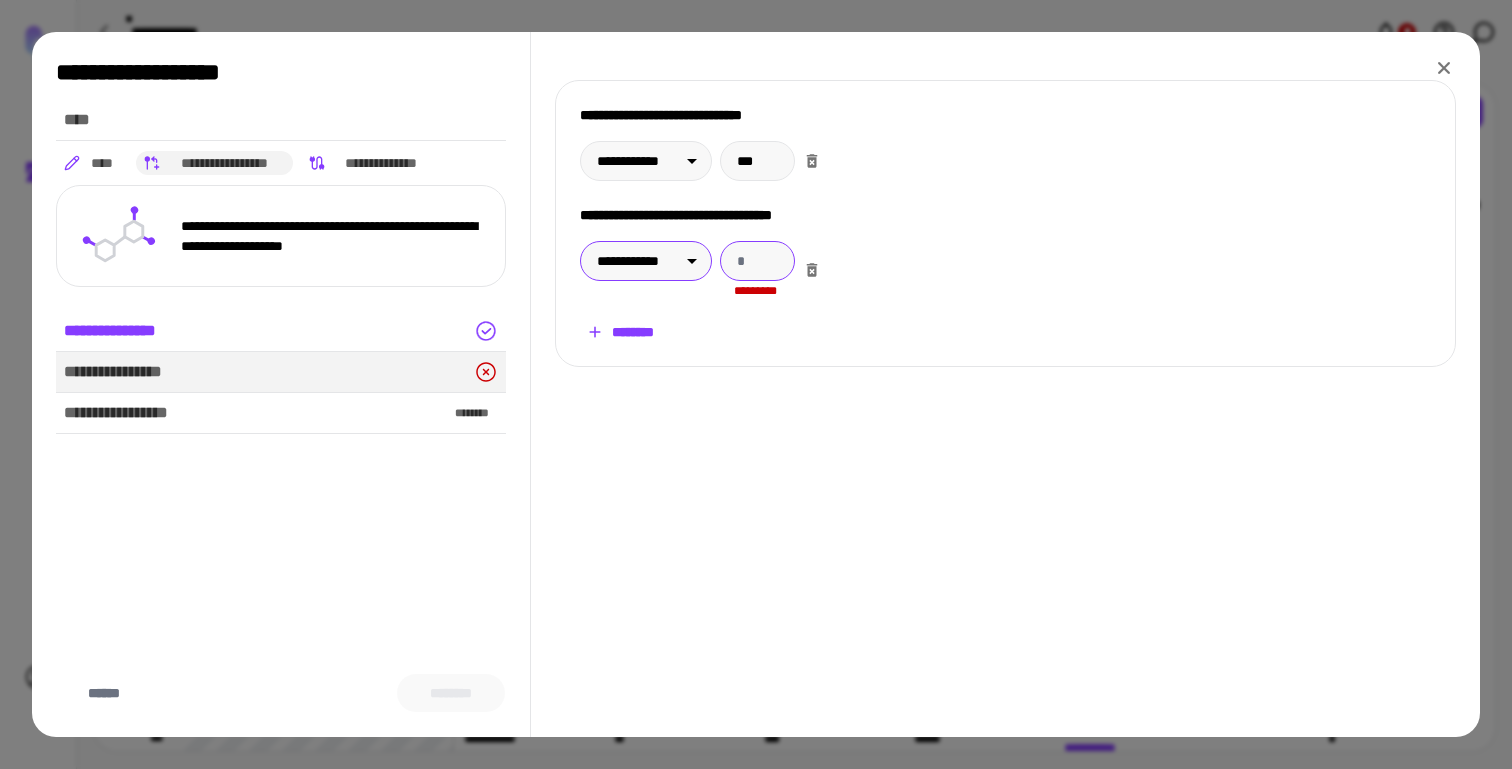 click at bounding box center [757, 261] 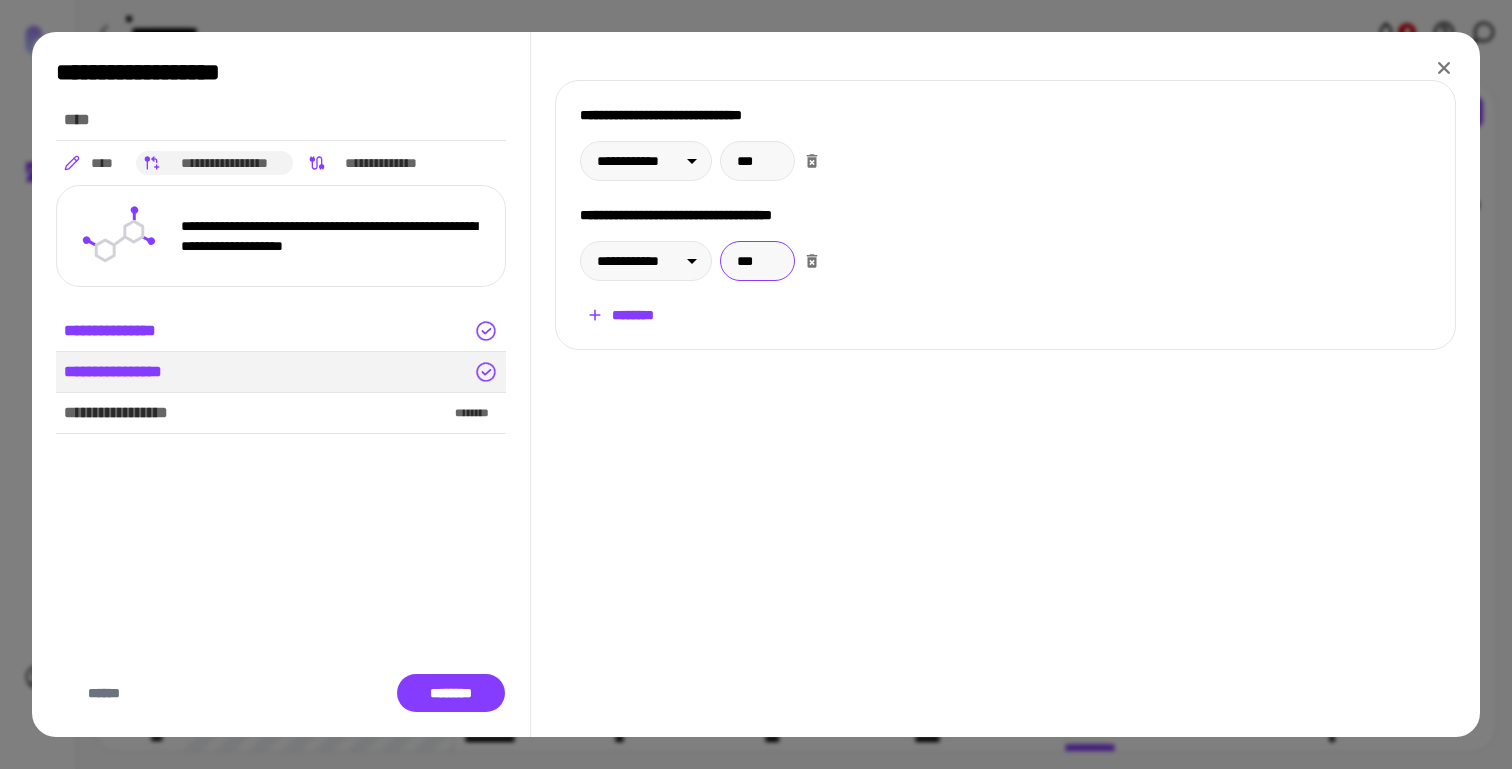 type on "***" 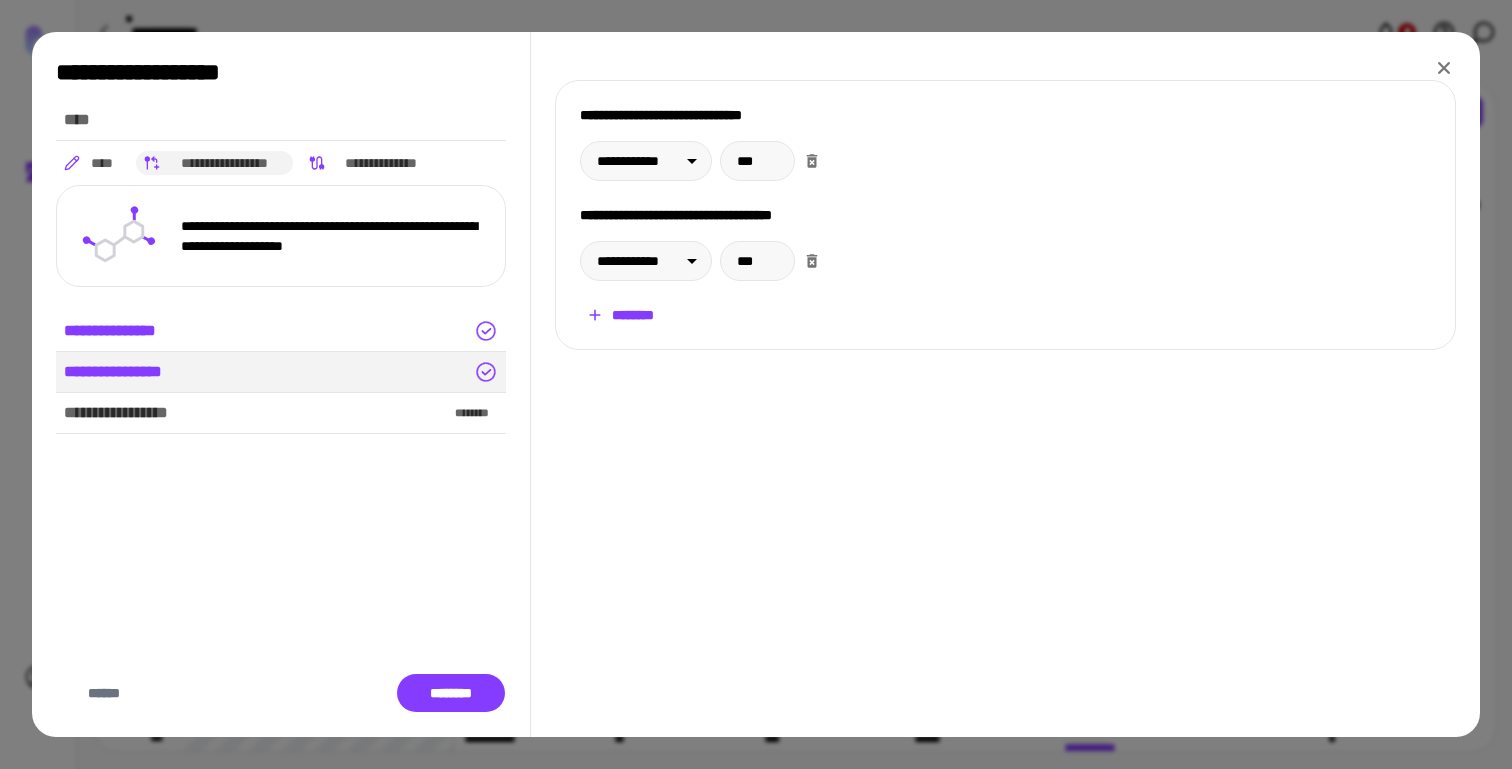 click on "**********" at bounding box center (1005, 215) 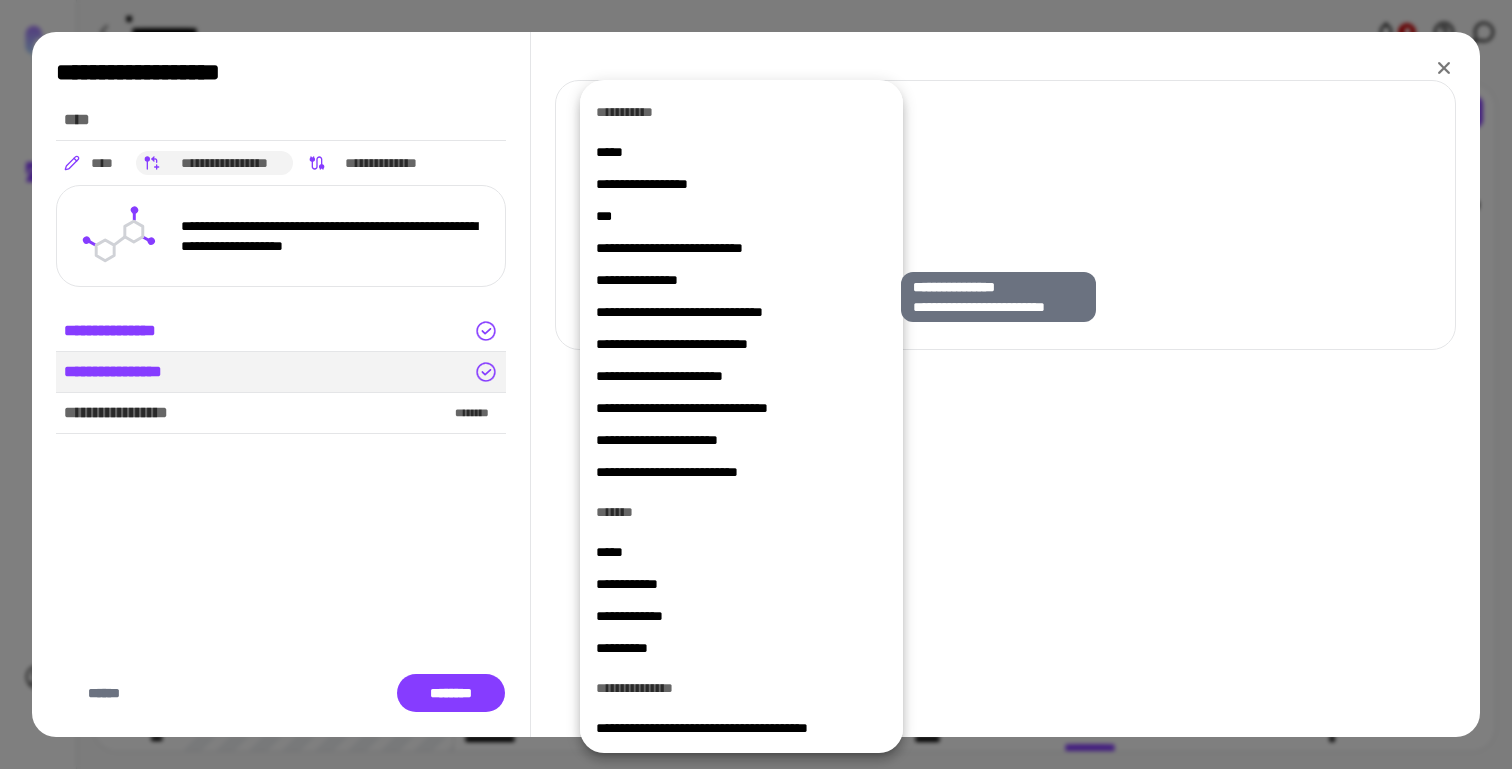 click on "**********" at bounding box center (741, 280) 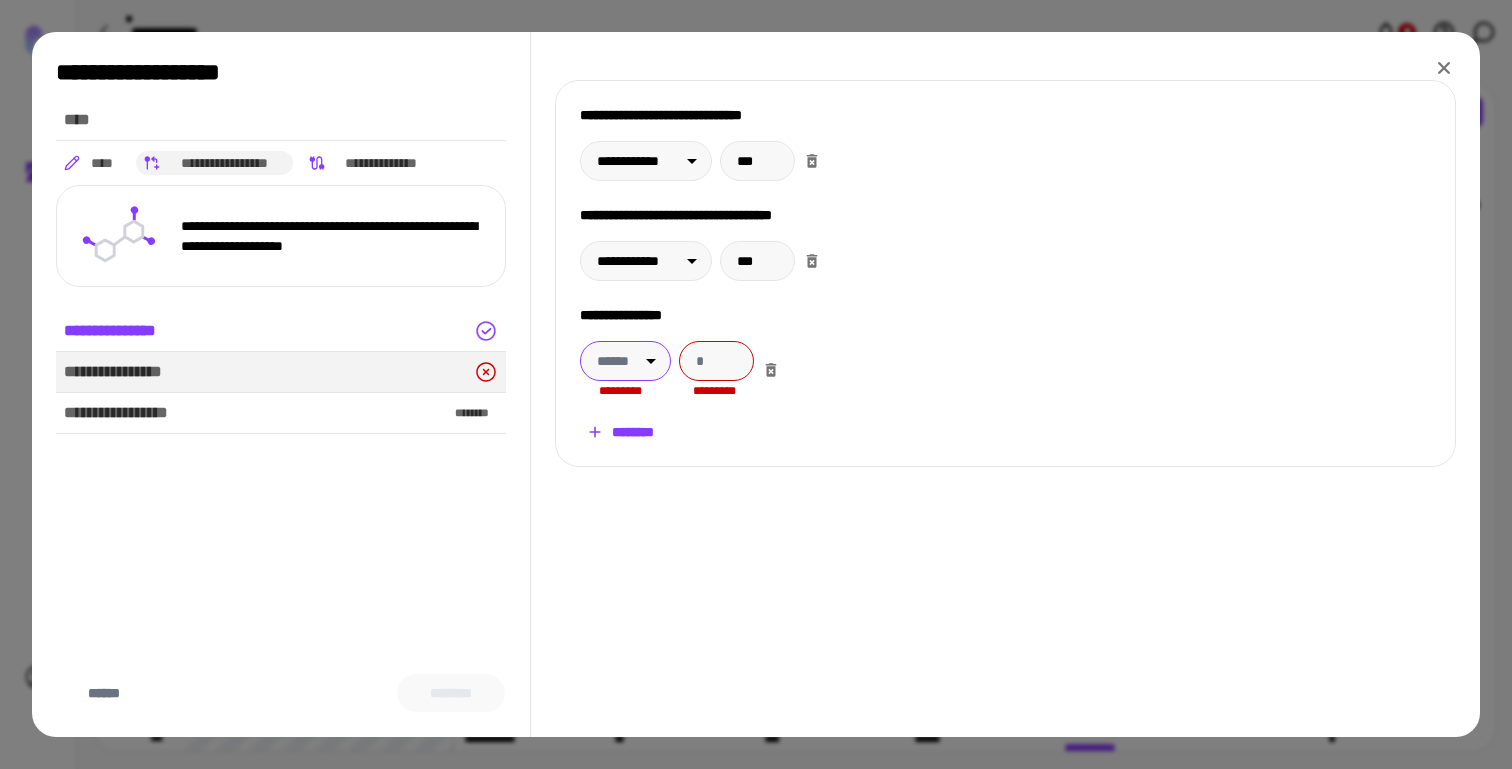 click on "**********" at bounding box center [756, 384] 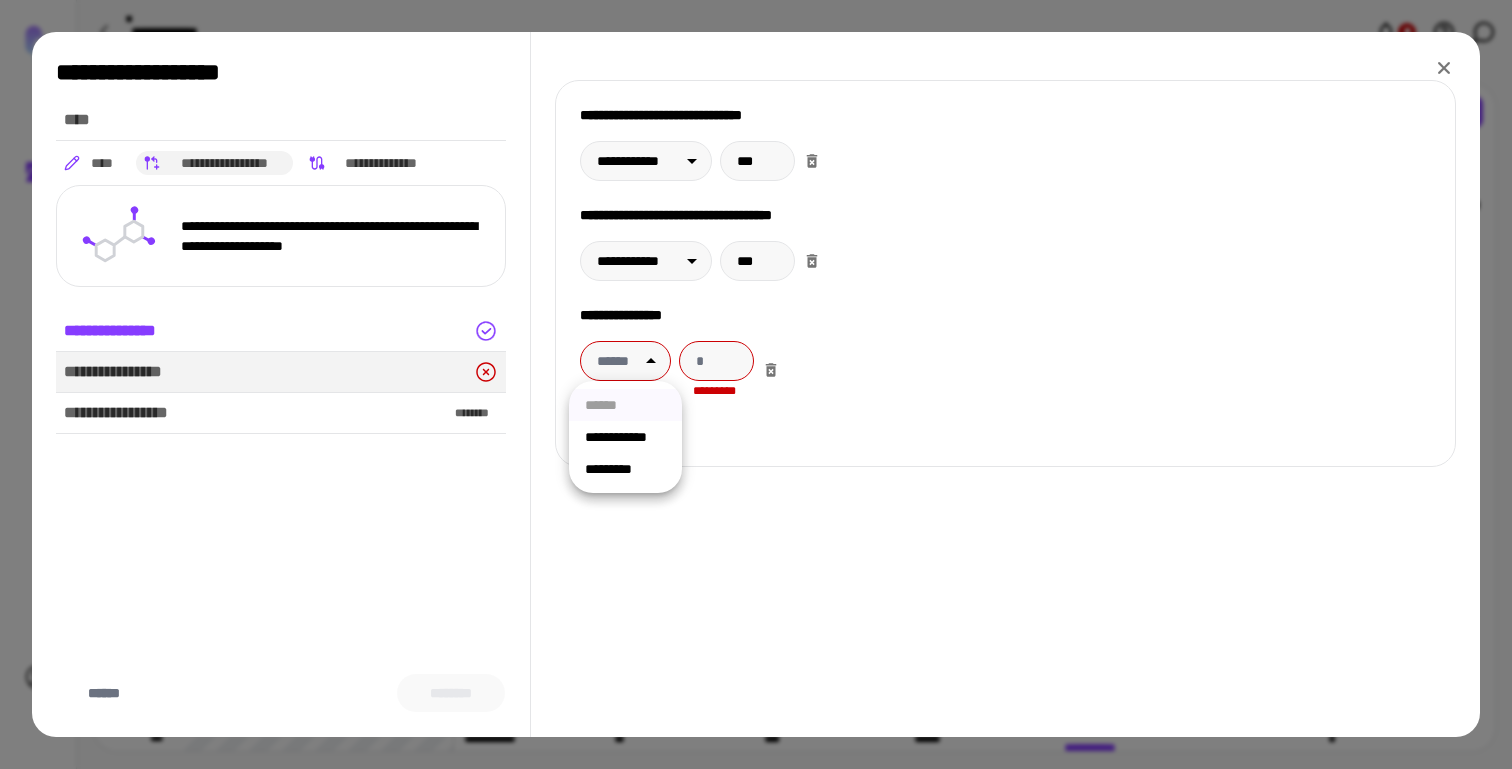 click on "**********" at bounding box center [625, 437] 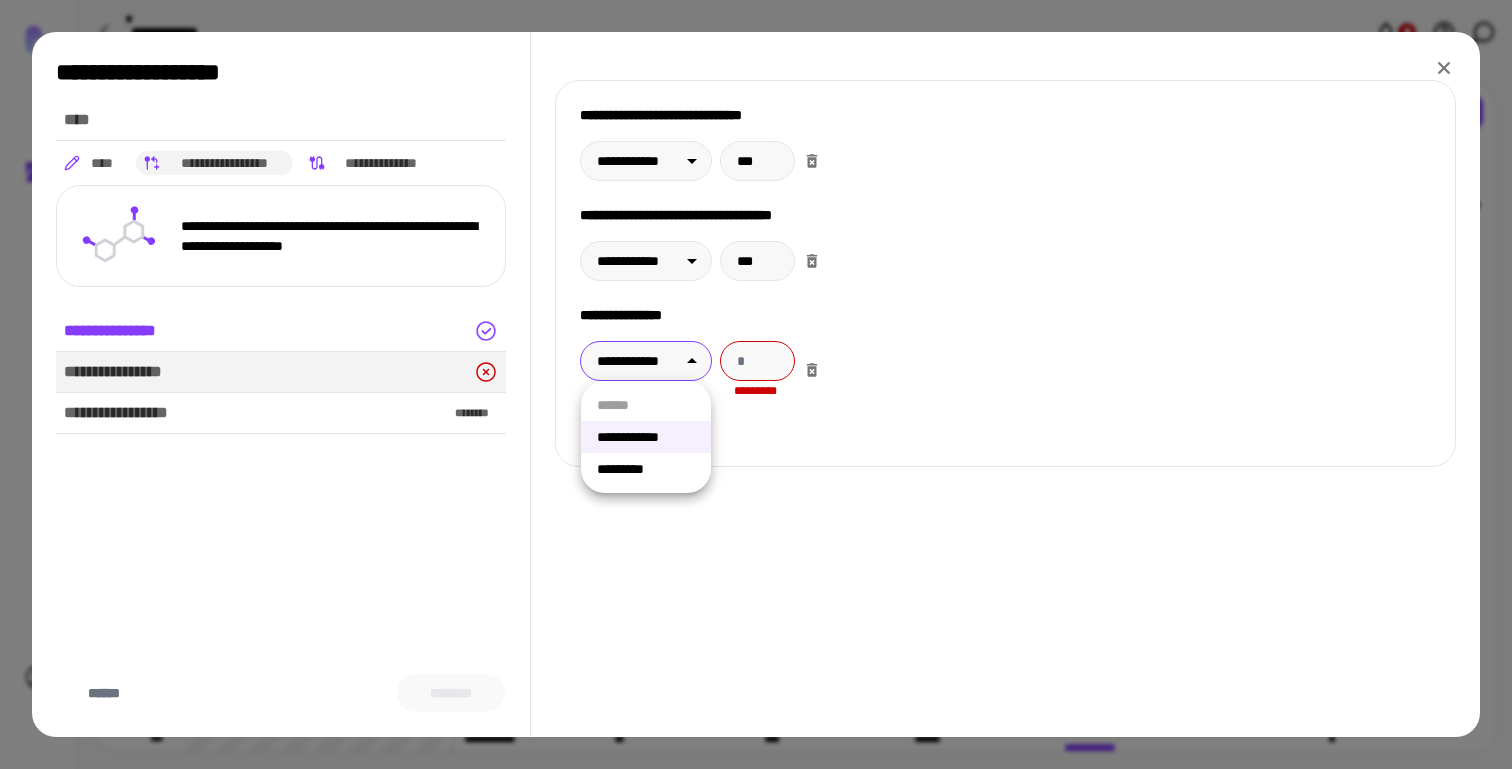 click on "**********" at bounding box center [756, 384] 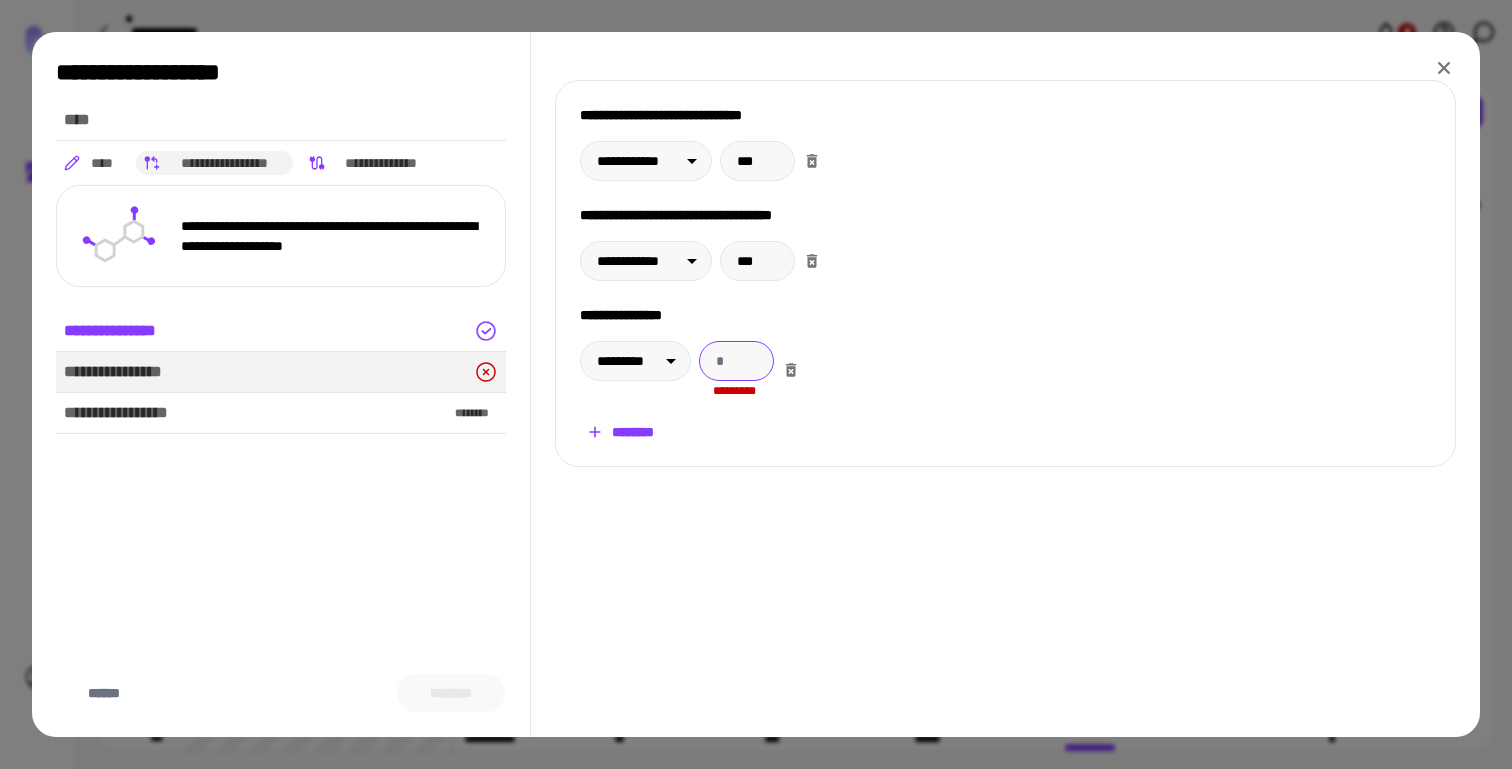 click at bounding box center (736, 361) 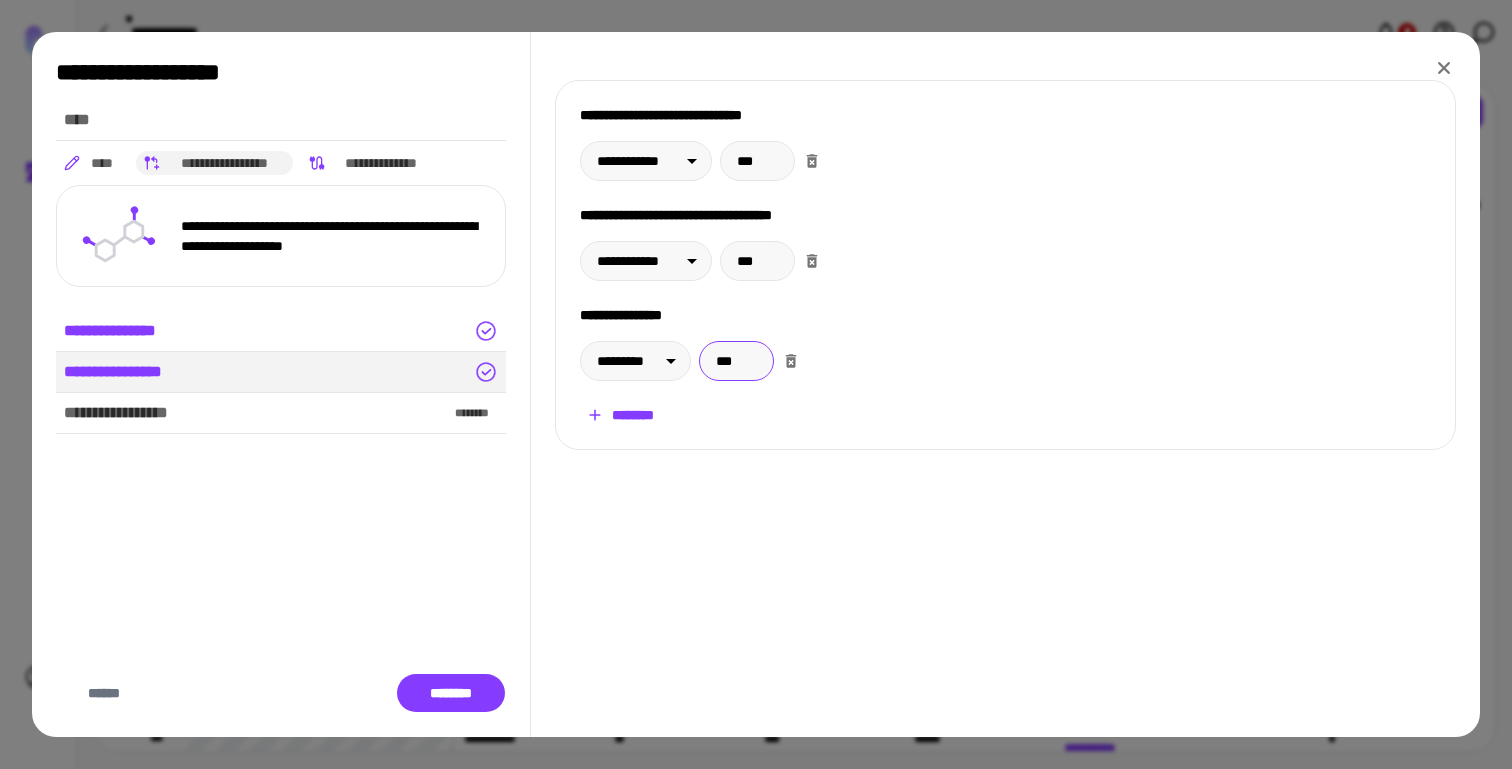 type on "***" 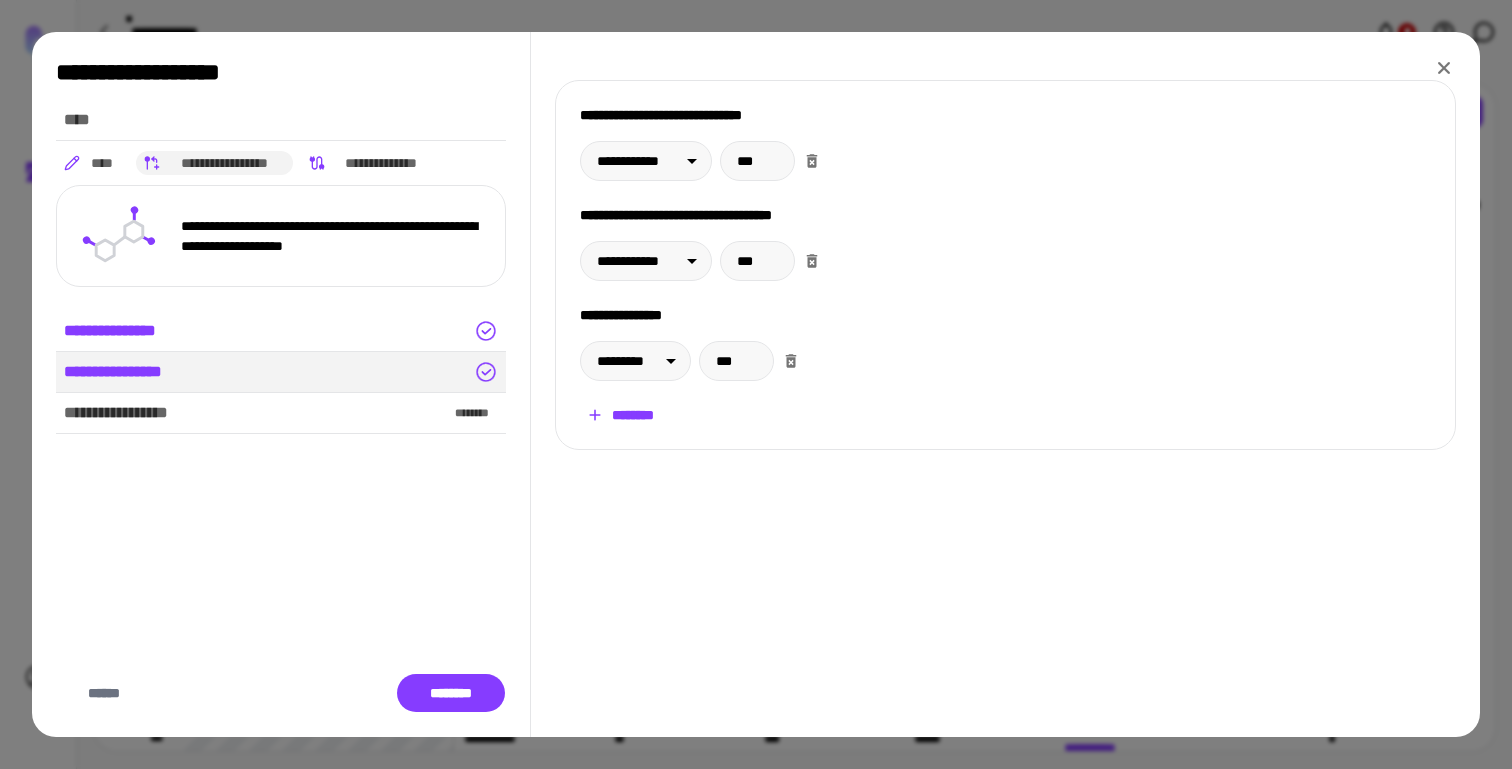click on "**********" at bounding box center (1005, 265) 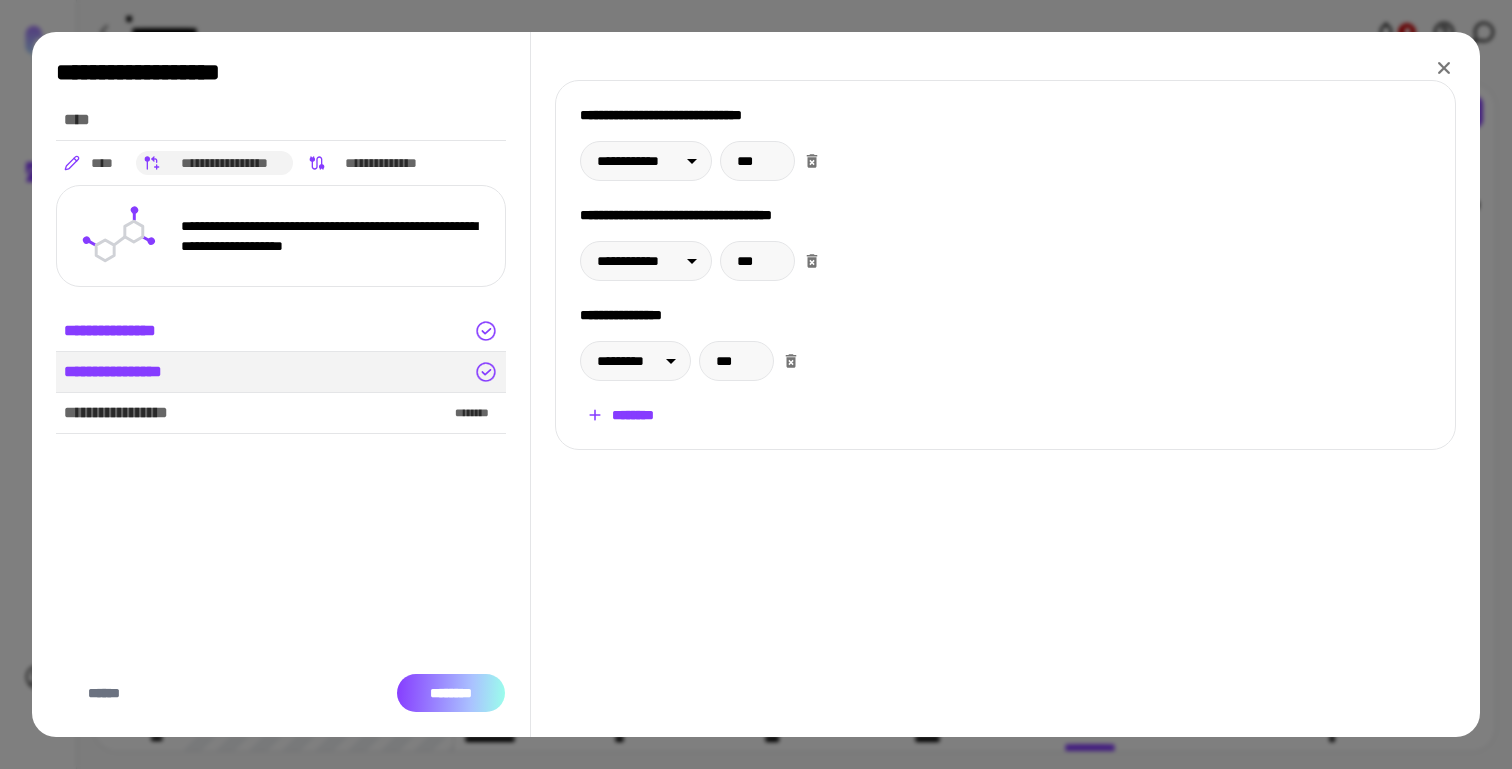 click on "********" at bounding box center (451, 693) 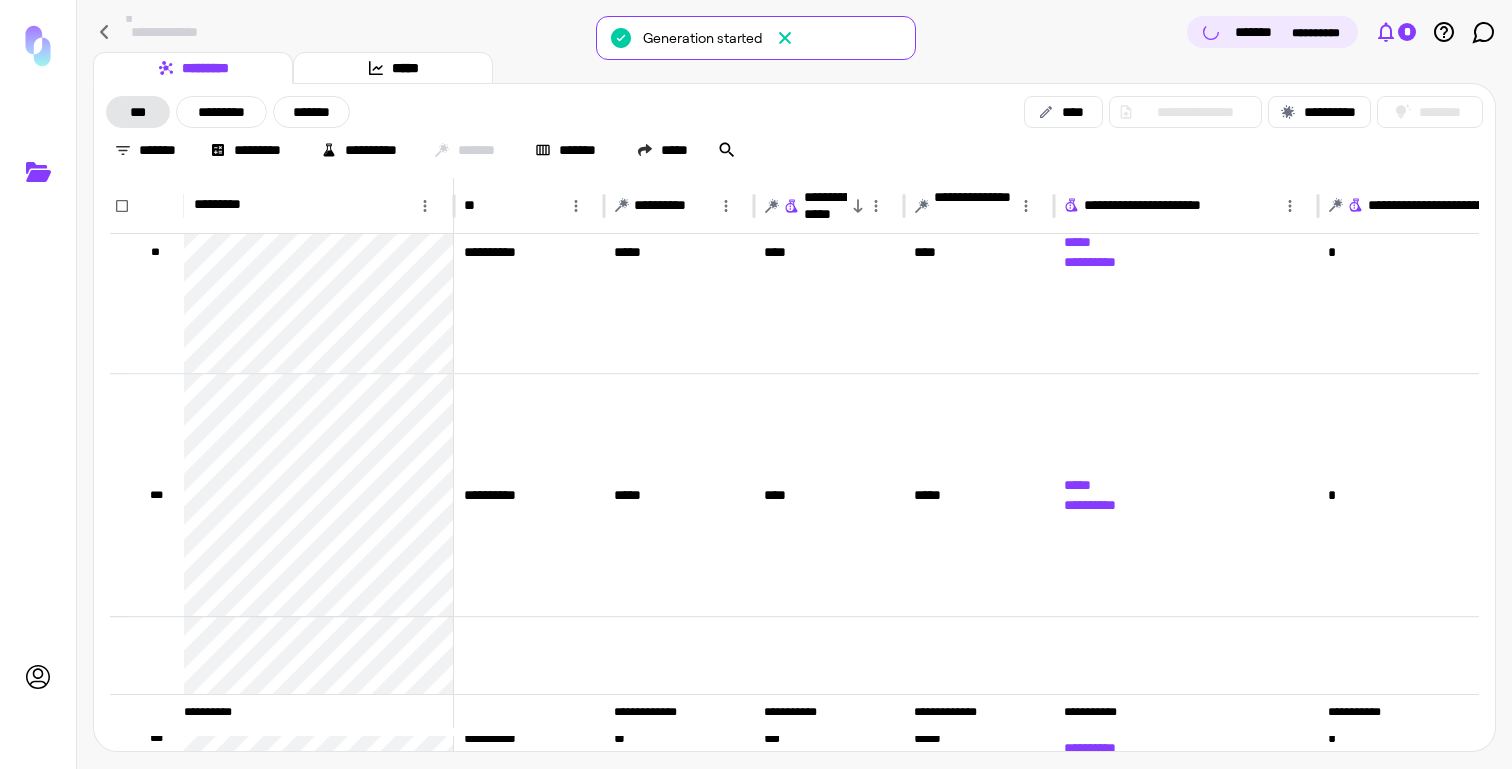 click 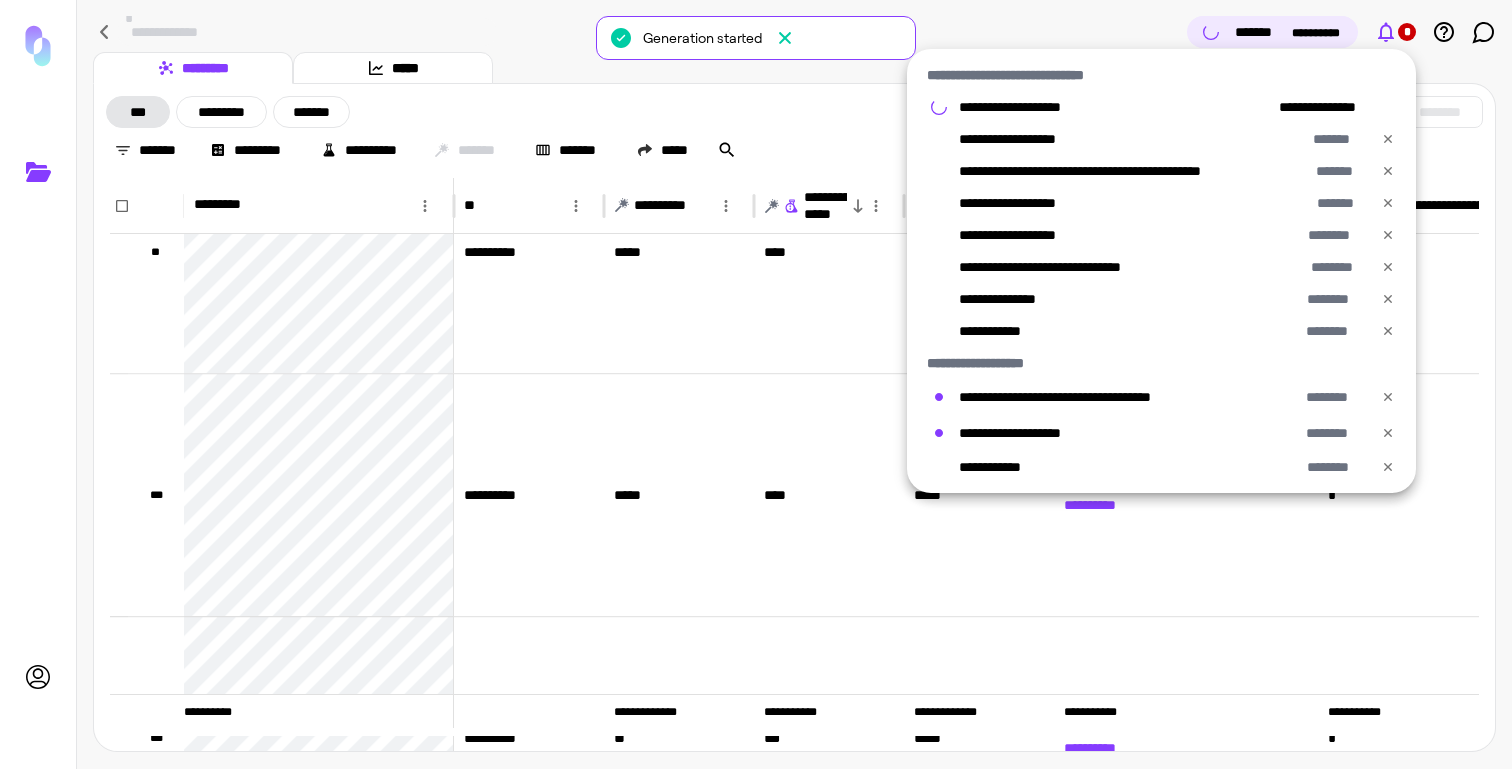 click at bounding box center [756, 384] 